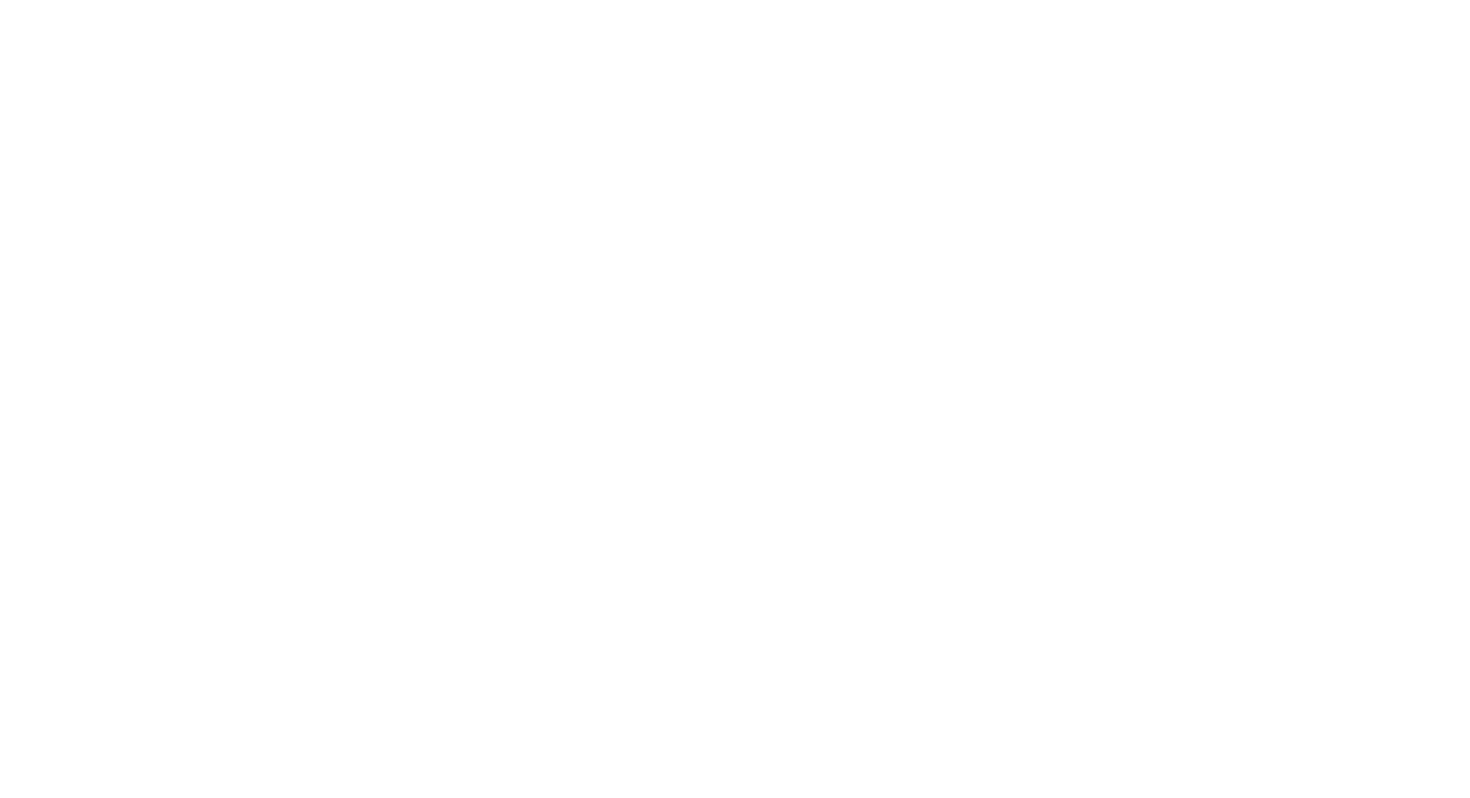 scroll, scrollTop: 0, scrollLeft: 0, axis: both 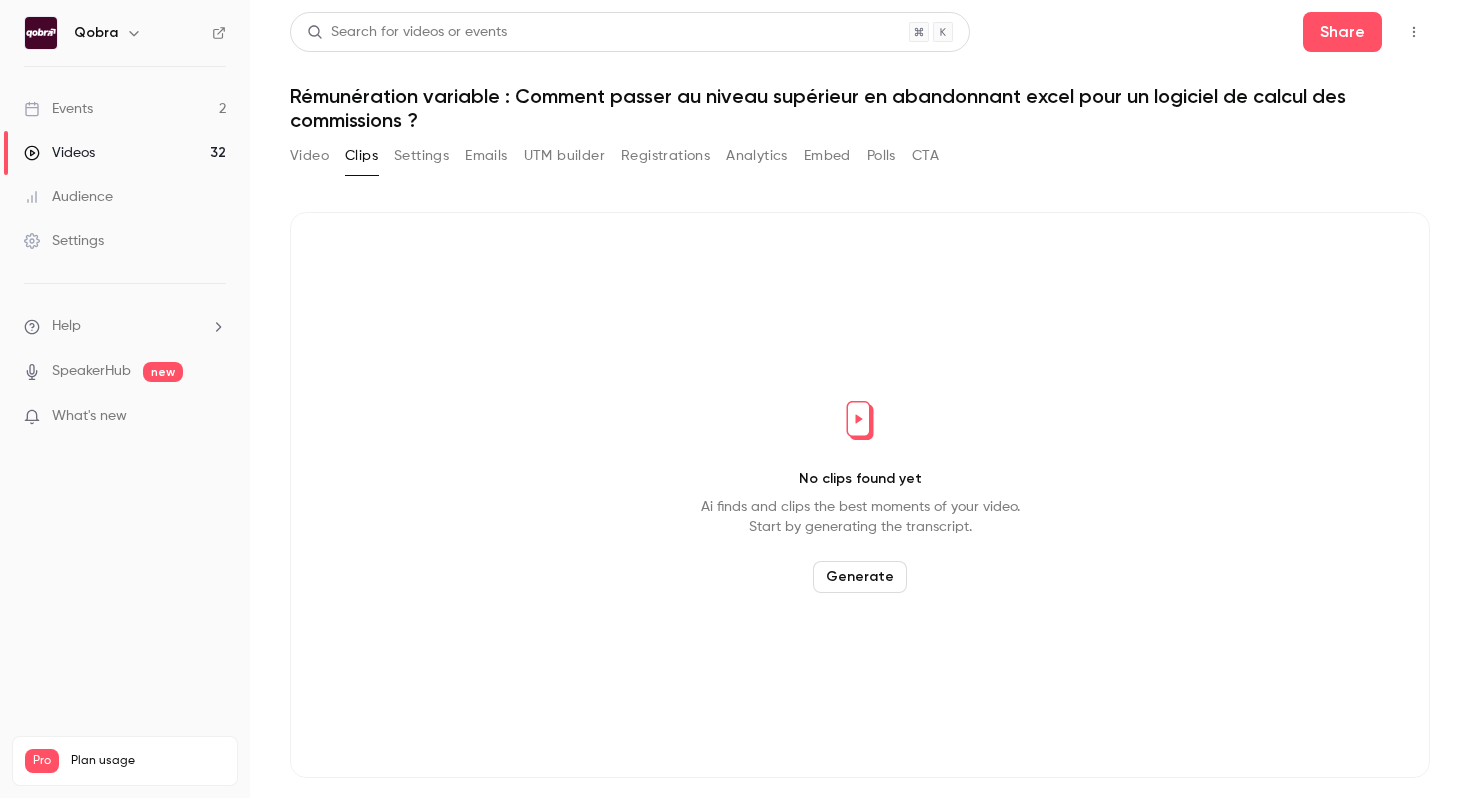 click on "Events 2" at bounding box center [125, 109] 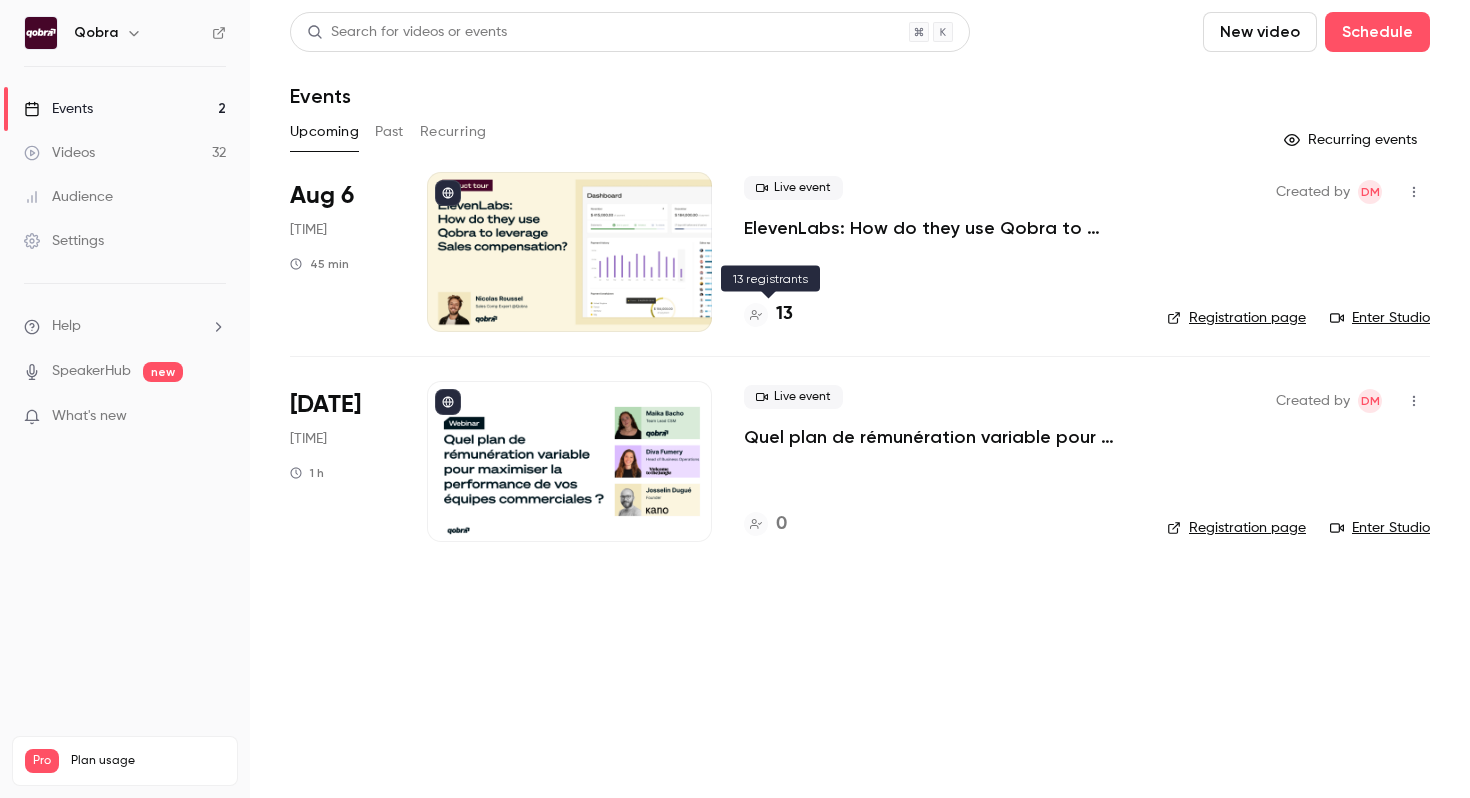 click on "13" at bounding box center [784, 314] 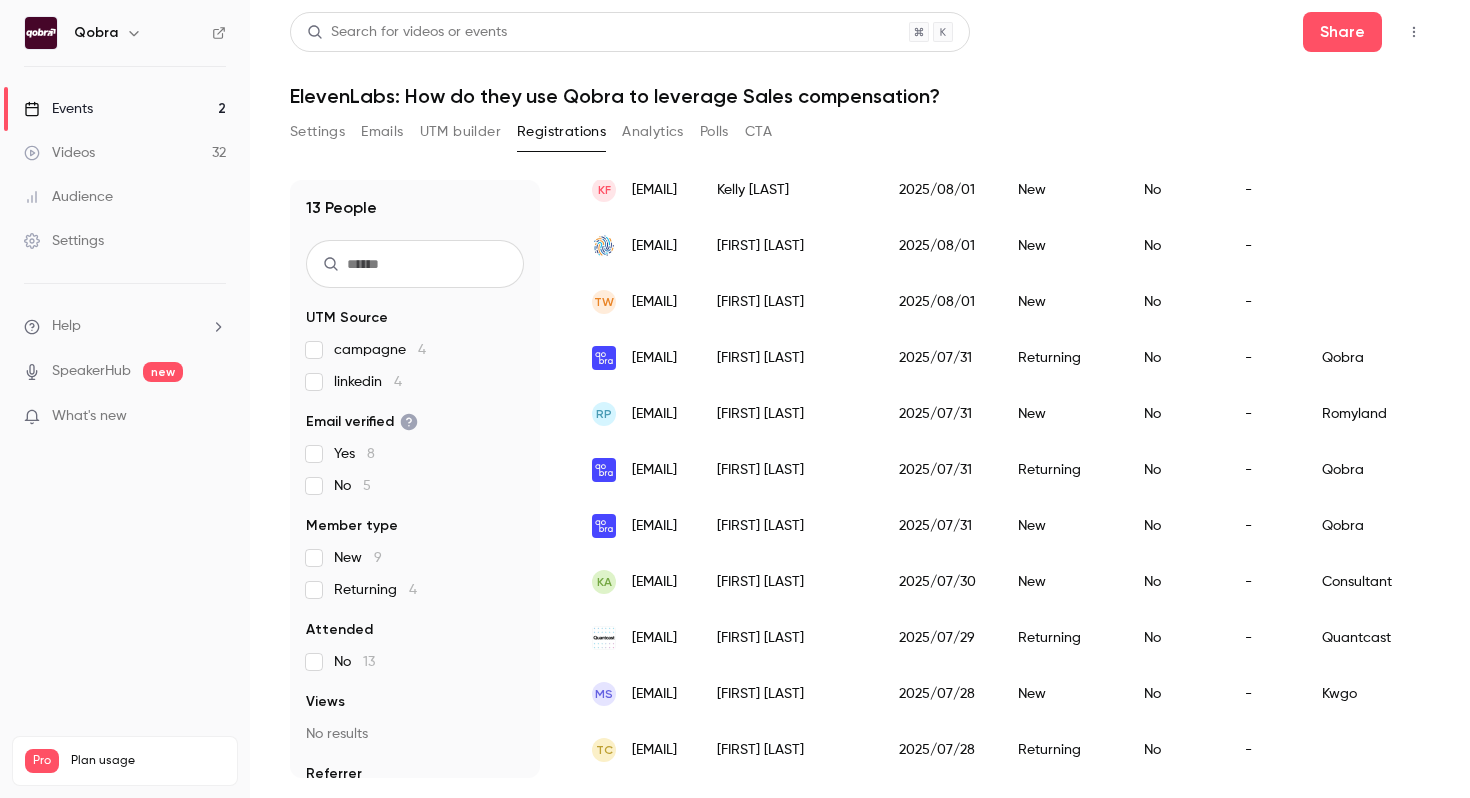 scroll, scrollTop: 0, scrollLeft: 0, axis: both 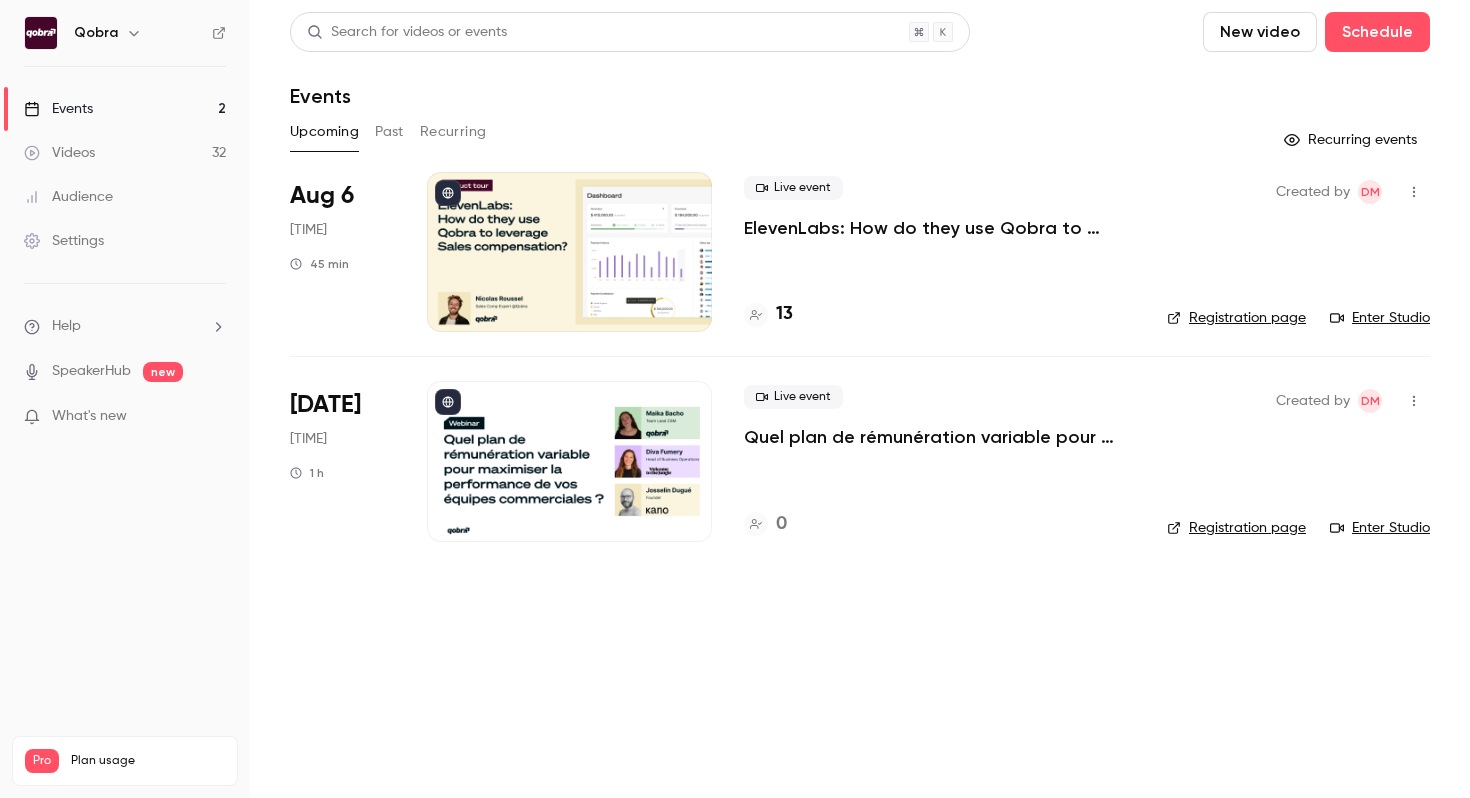 click on "Quel plan de rémunération variable pour maximiser la performance de vos équipes commerciales ?" at bounding box center [939, 437] 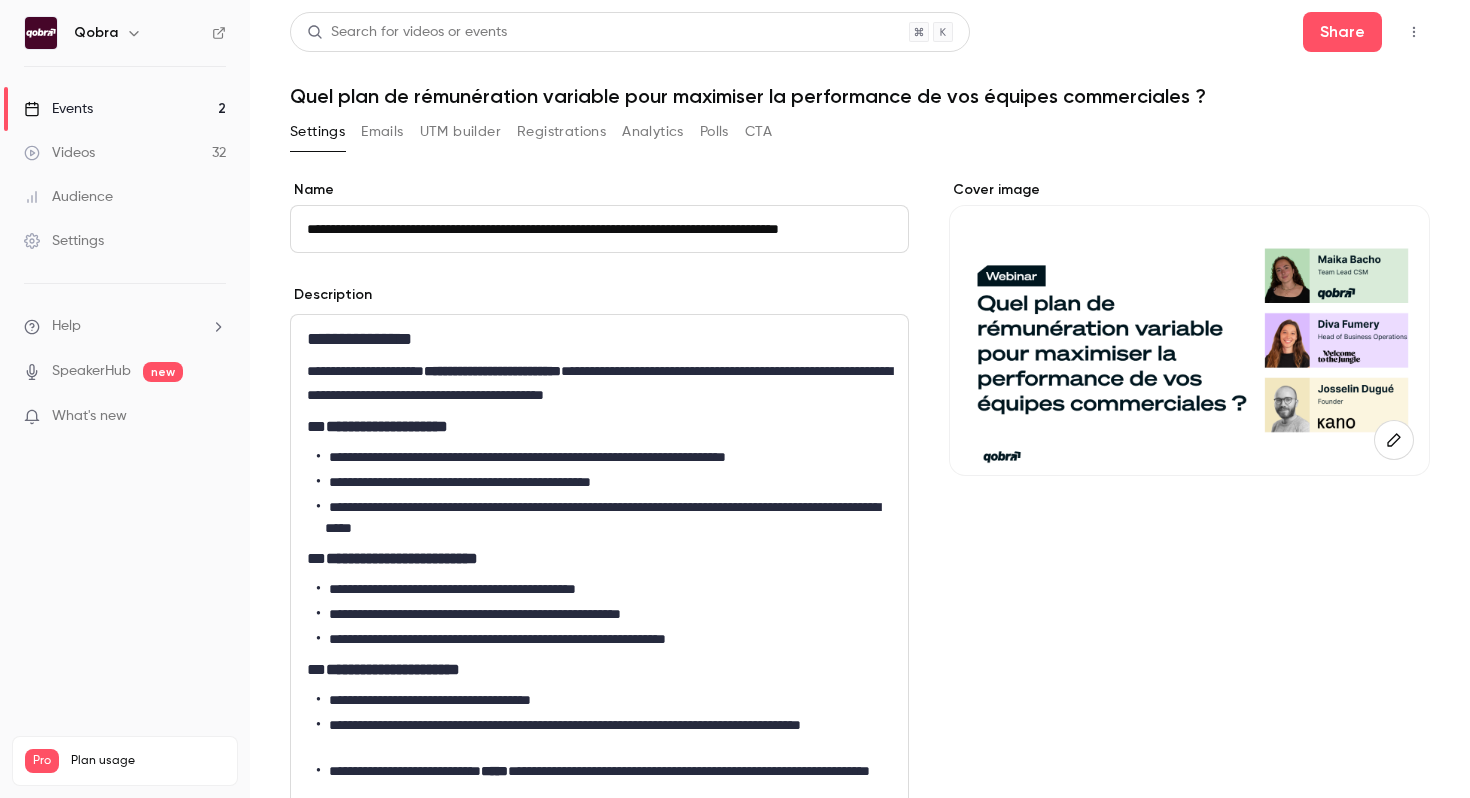 scroll, scrollTop: 0, scrollLeft: 51, axis: horizontal 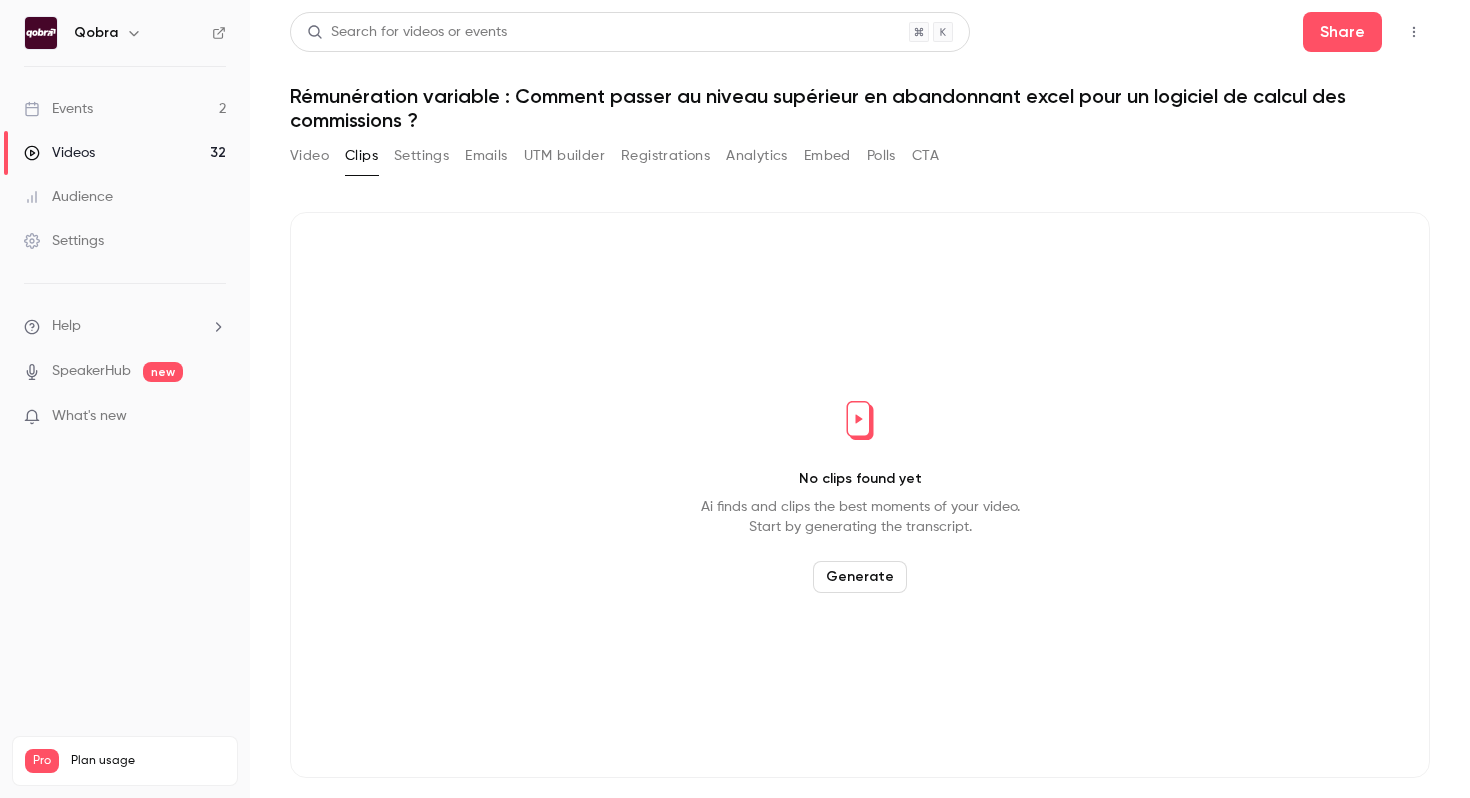 click on "Events 2" at bounding box center (125, 109) 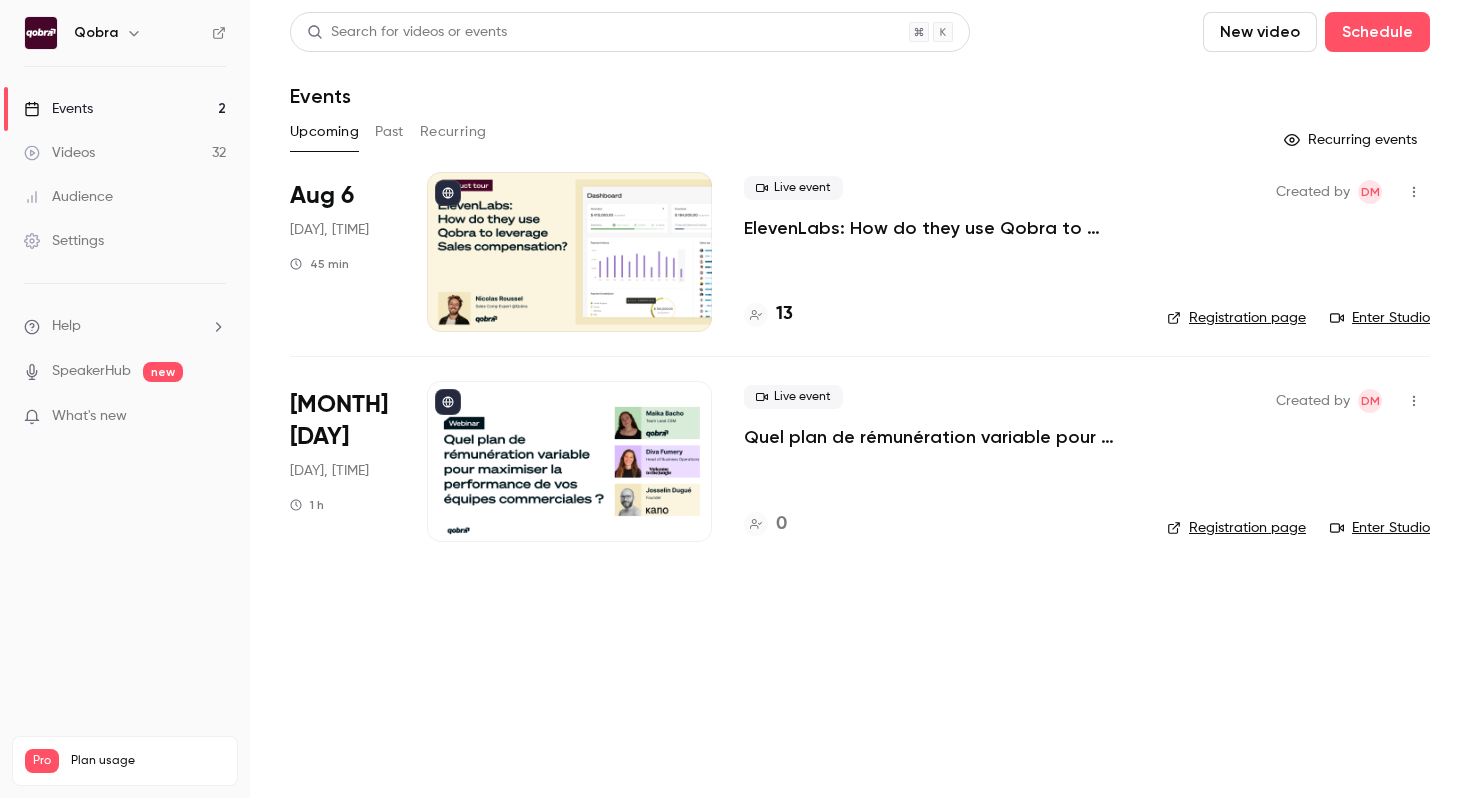 click on "Quel plan de rémunération variable pour maximiser la performance de vos équipes commerciales ?" at bounding box center [939, 437] 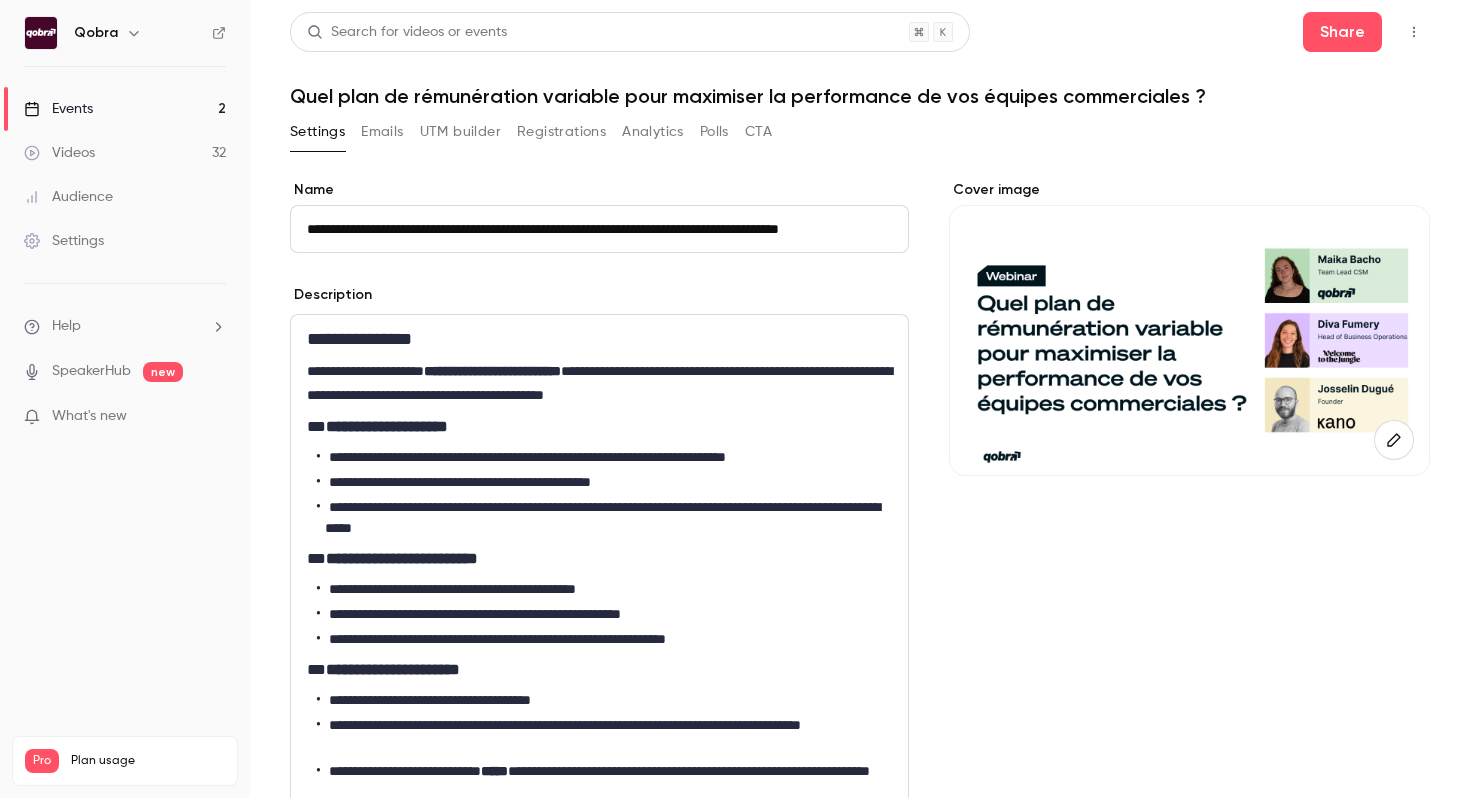 scroll, scrollTop: 0, scrollLeft: 51, axis: horizontal 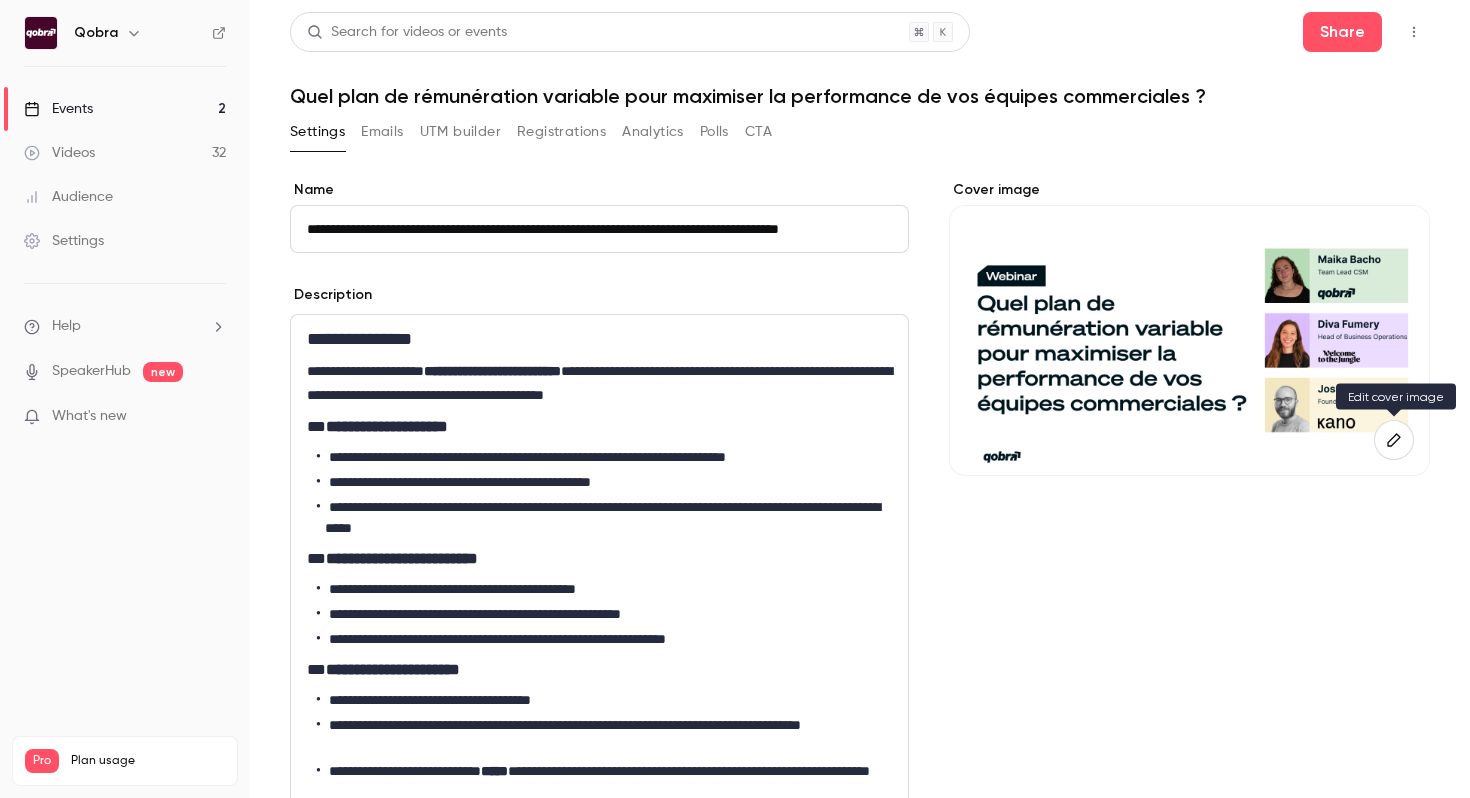 click 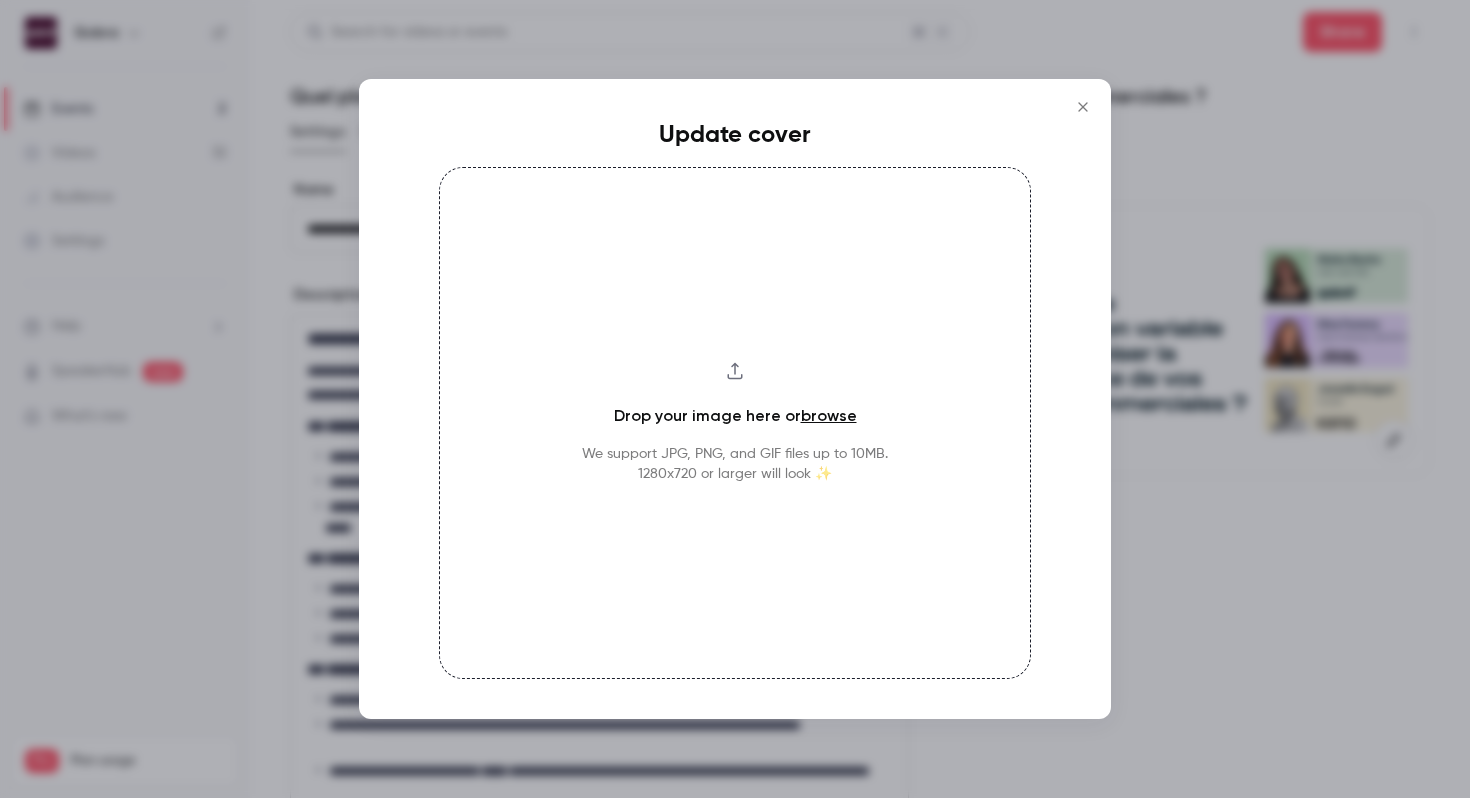 click on "Drop your image here or  browse We support JPG, PNG, and GIF files up to 10MB.
1280x720 or larger will look ✨" at bounding box center [735, 423] 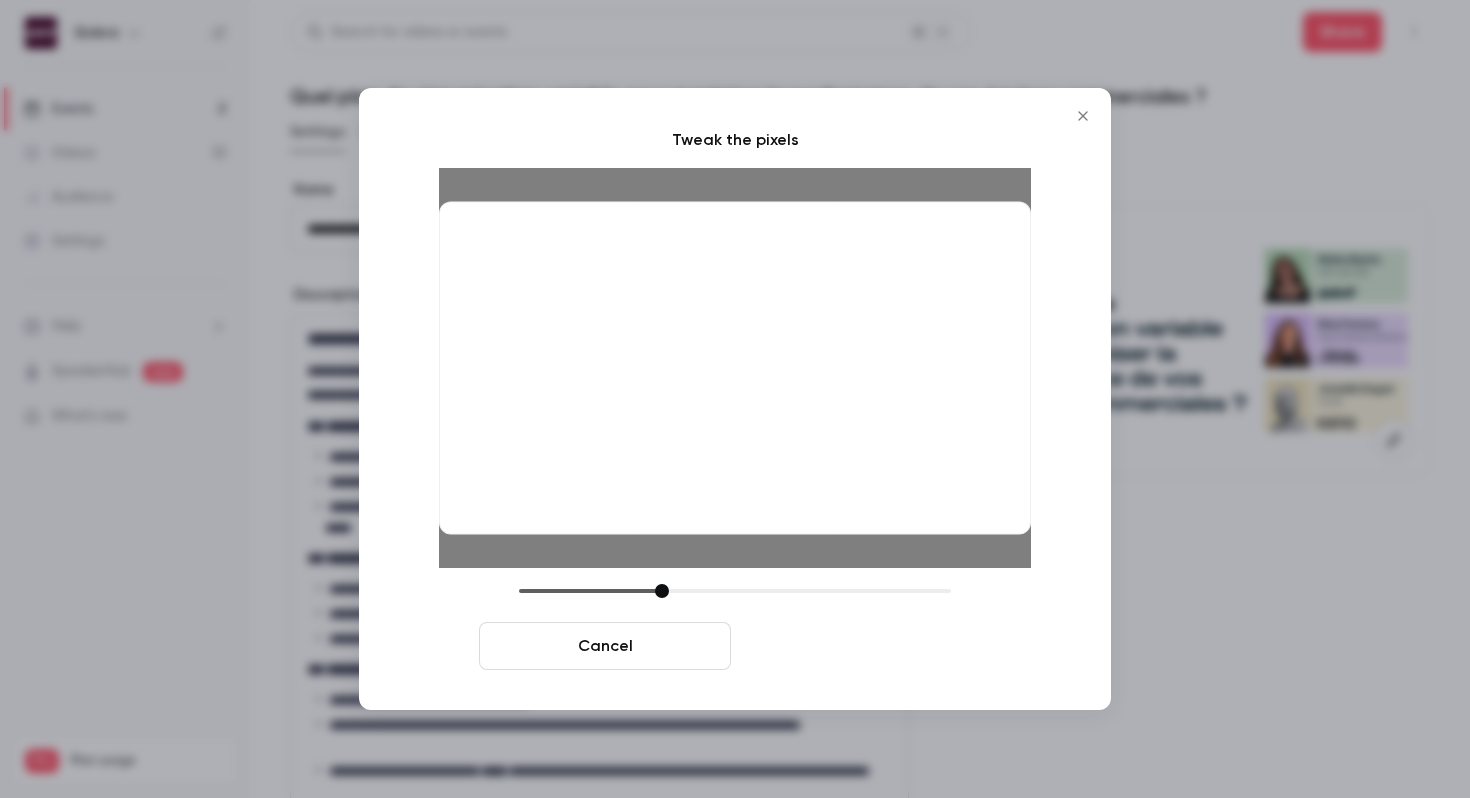 click on "Crop and save" at bounding box center (865, 646) 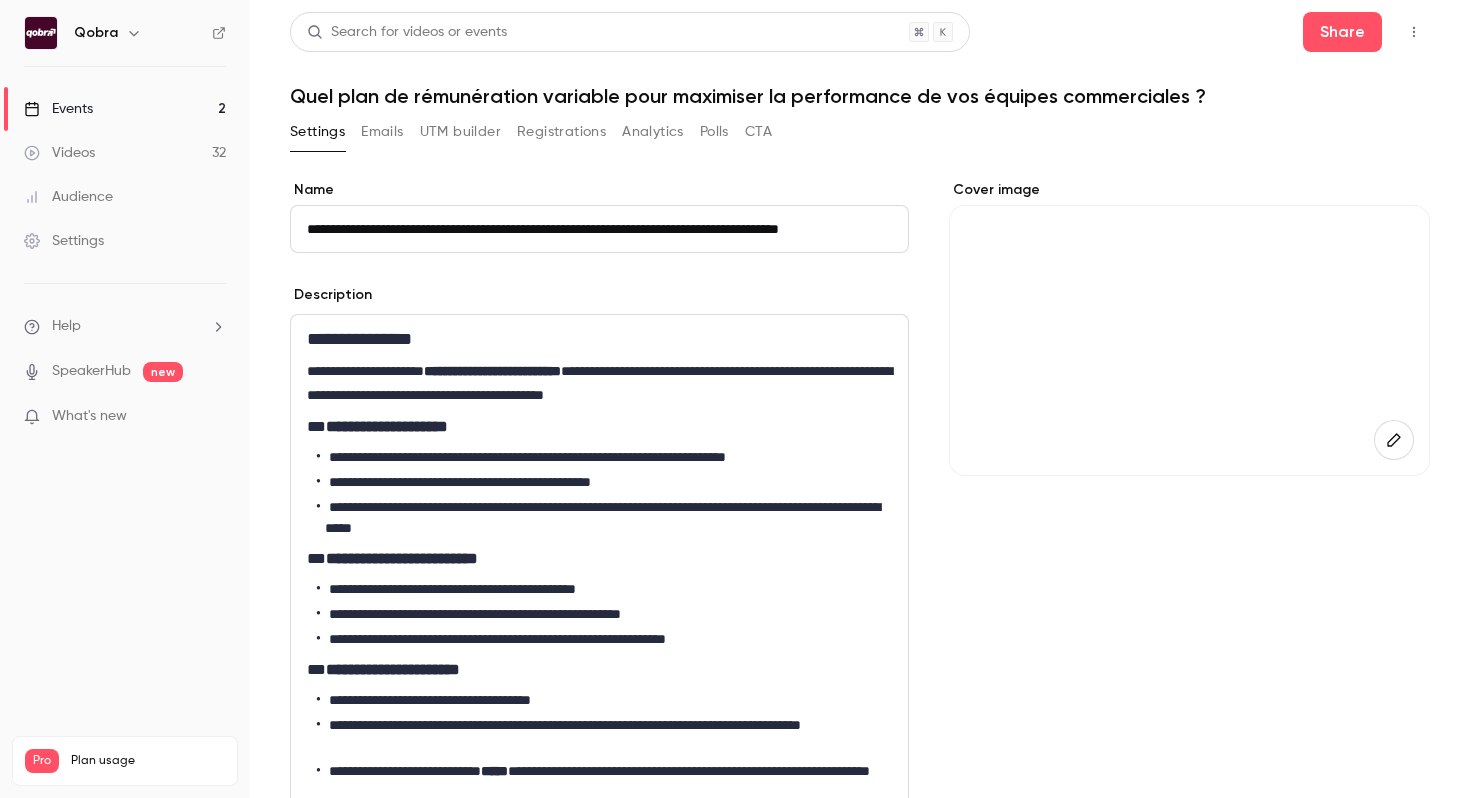 click on "**********" at bounding box center [599, 229] 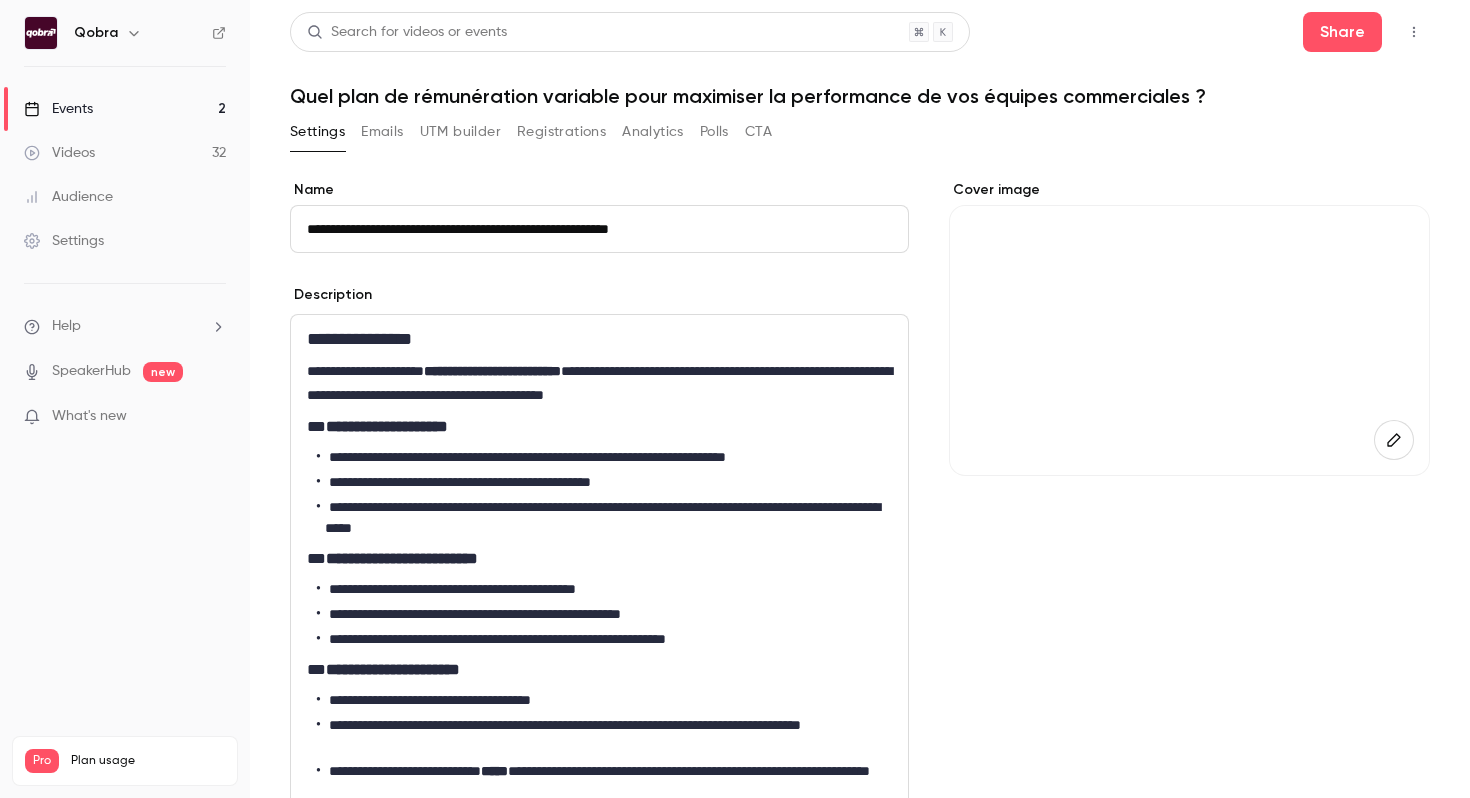 click on "**********" at bounding box center (599, 229) 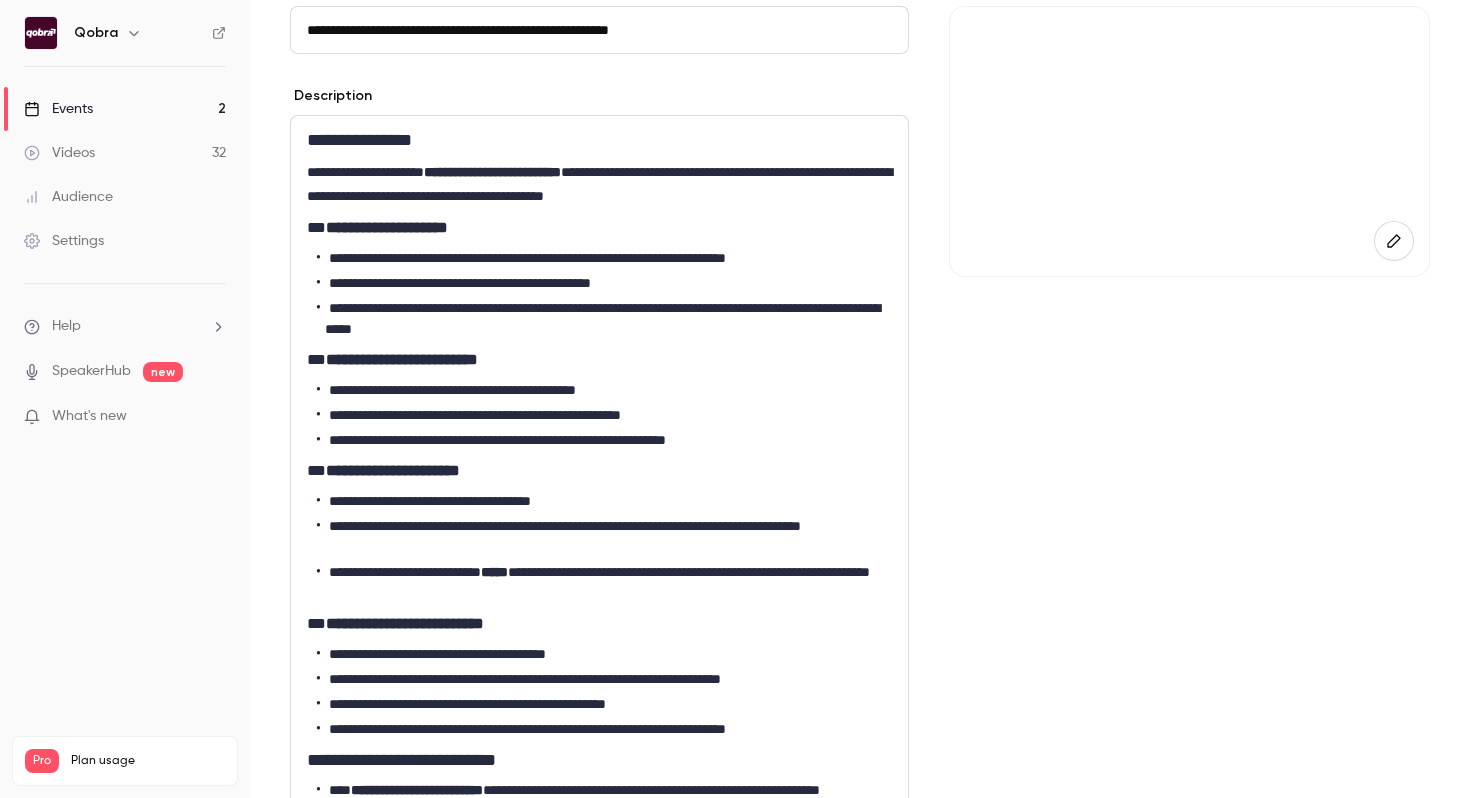 scroll, scrollTop: 203, scrollLeft: 0, axis: vertical 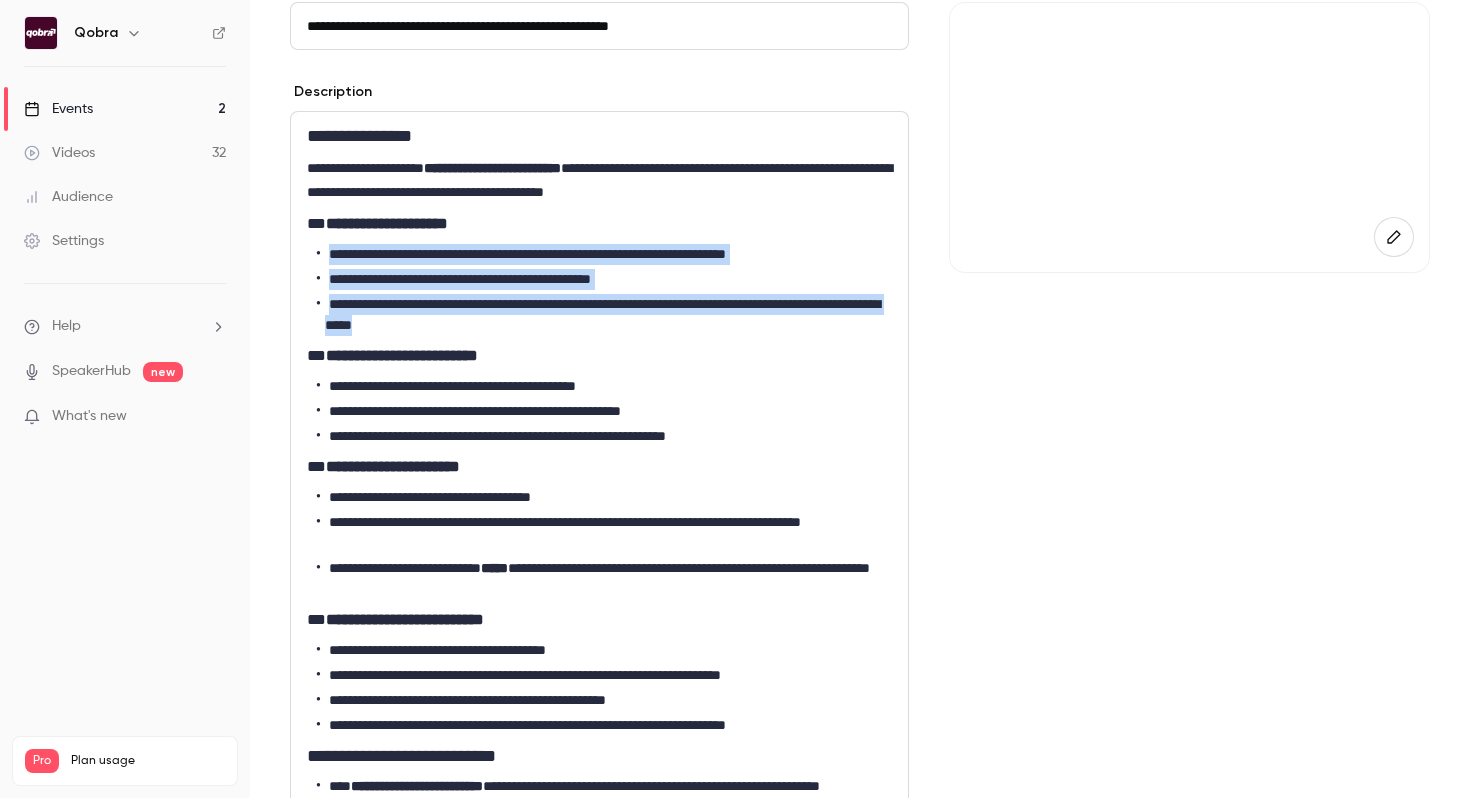 drag, startPoint x: 598, startPoint y: 326, endPoint x: 328, endPoint y: 248, distance: 281.04092 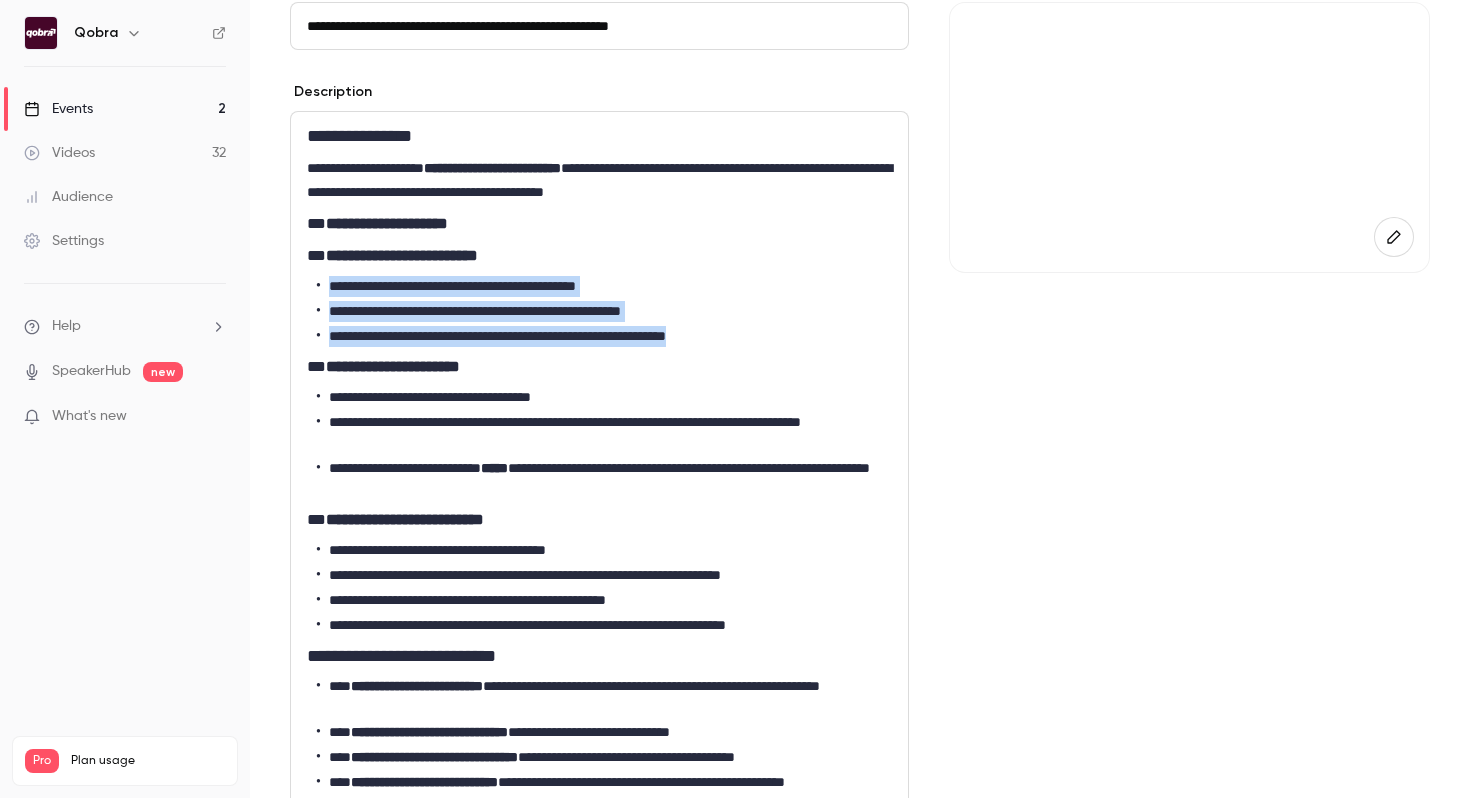drag, startPoint x: 791, startPoint y: 336, endPoint x: 310, endPoint y: 282, distance: 484.0217 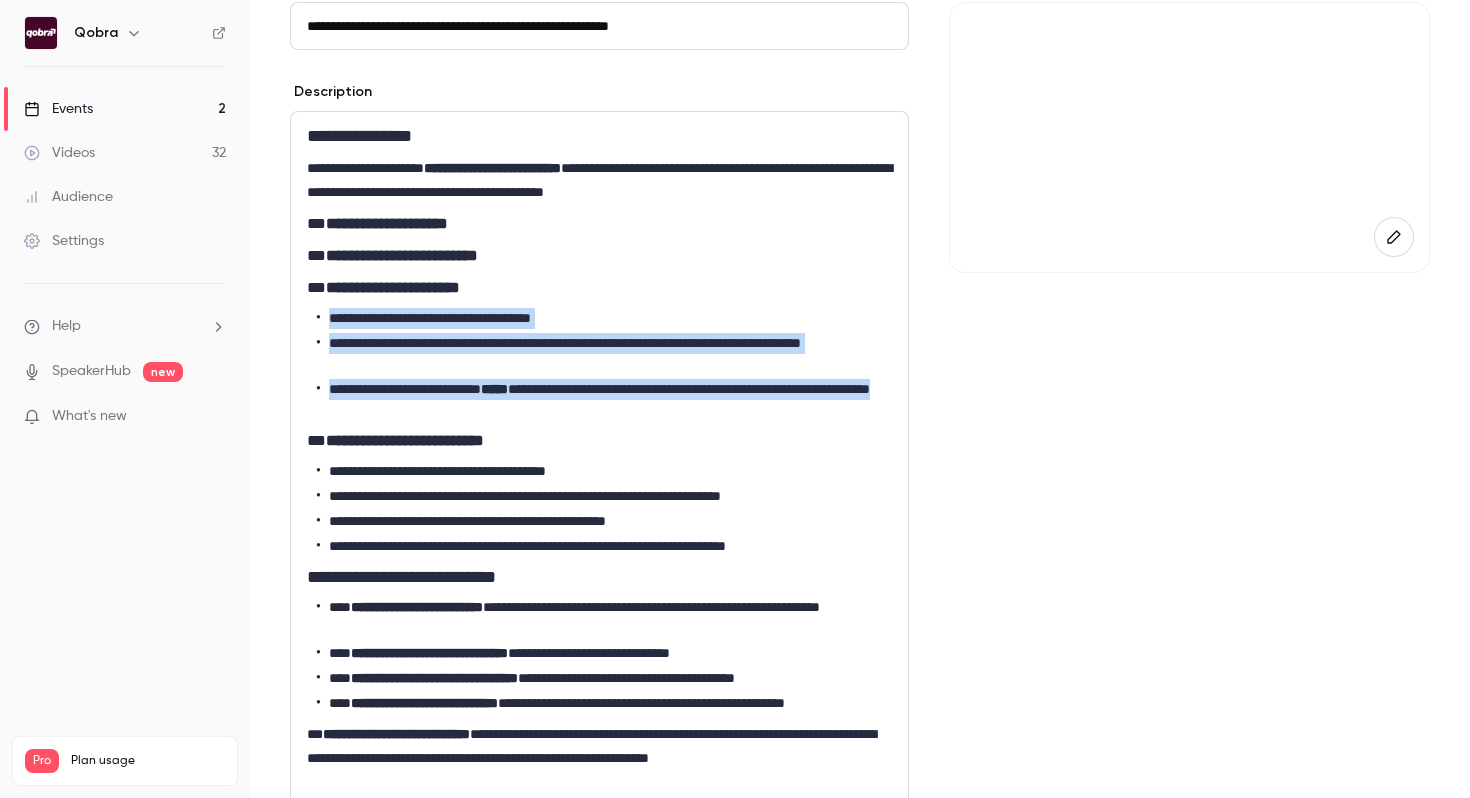 drag, startPoint x: 526, startPoint y: 416, endPoint x: 290, endPoint y: 328, distance: 251.87299 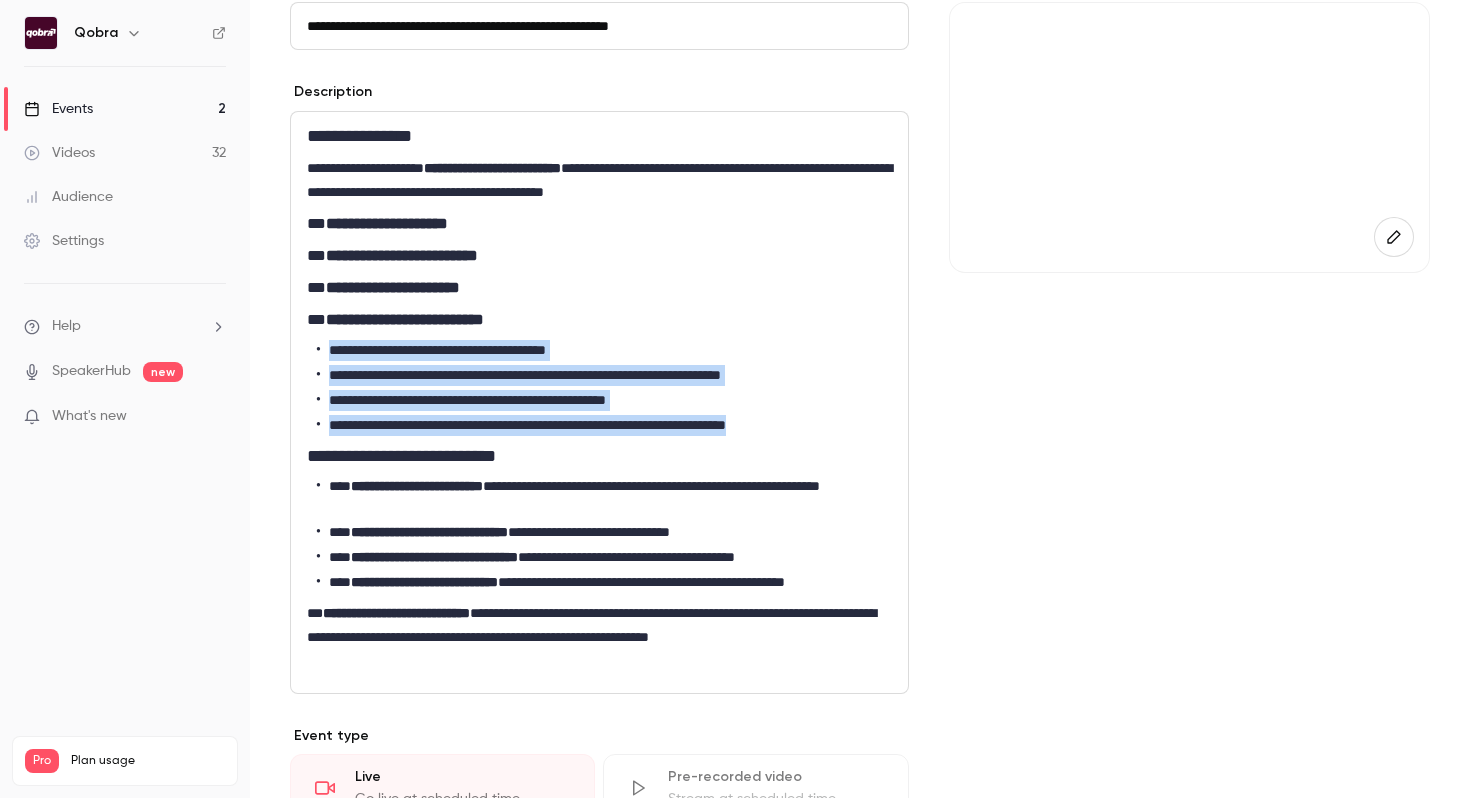 drag, startPoint x: 892, startPoint y: 424, endPoint x: 317, endPoint y: 352, distance: 579.4903 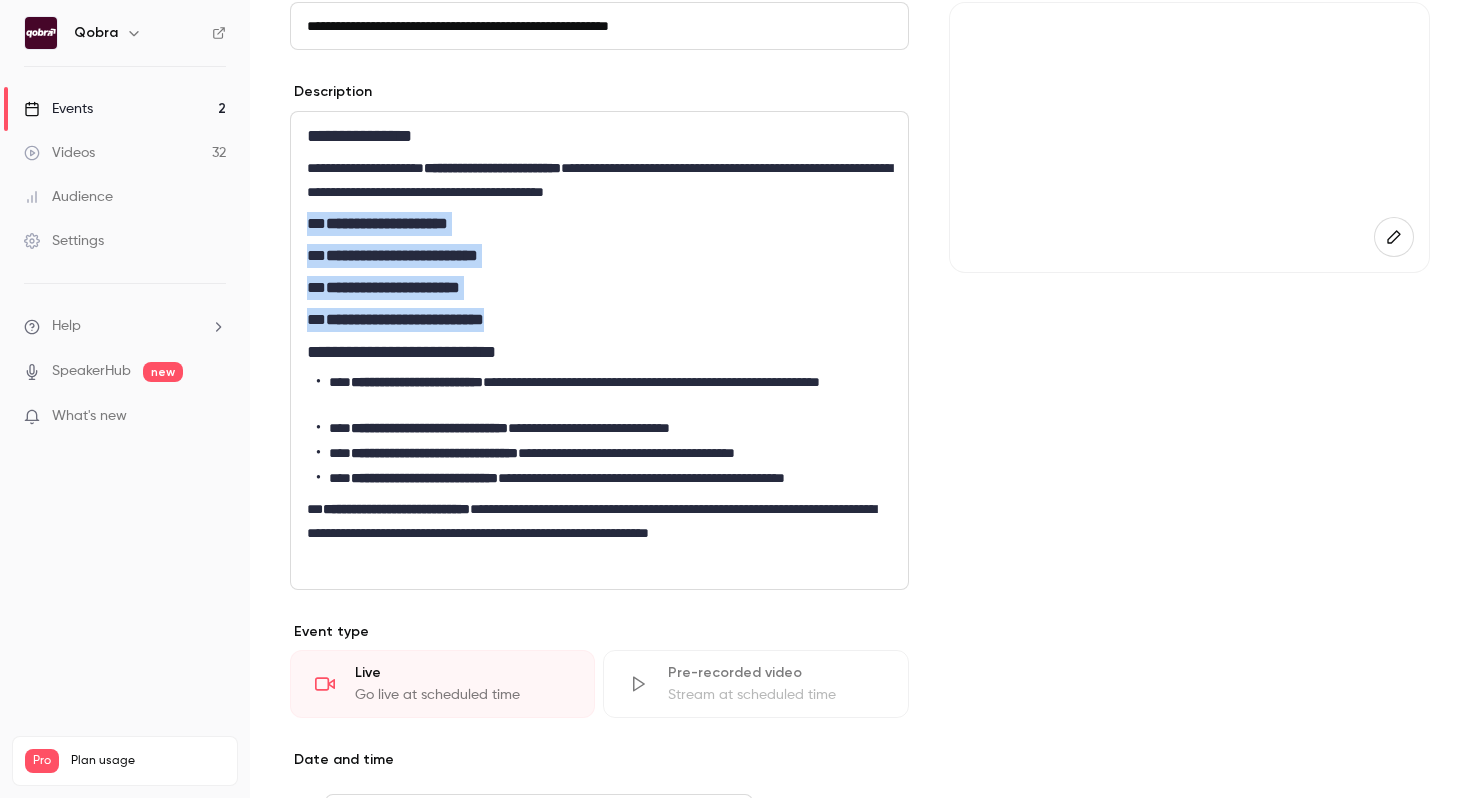 drag, startPoint x: 580, startPoint y: 323, endPoint x: 293, endPoint y: 219, distance: 305.26218 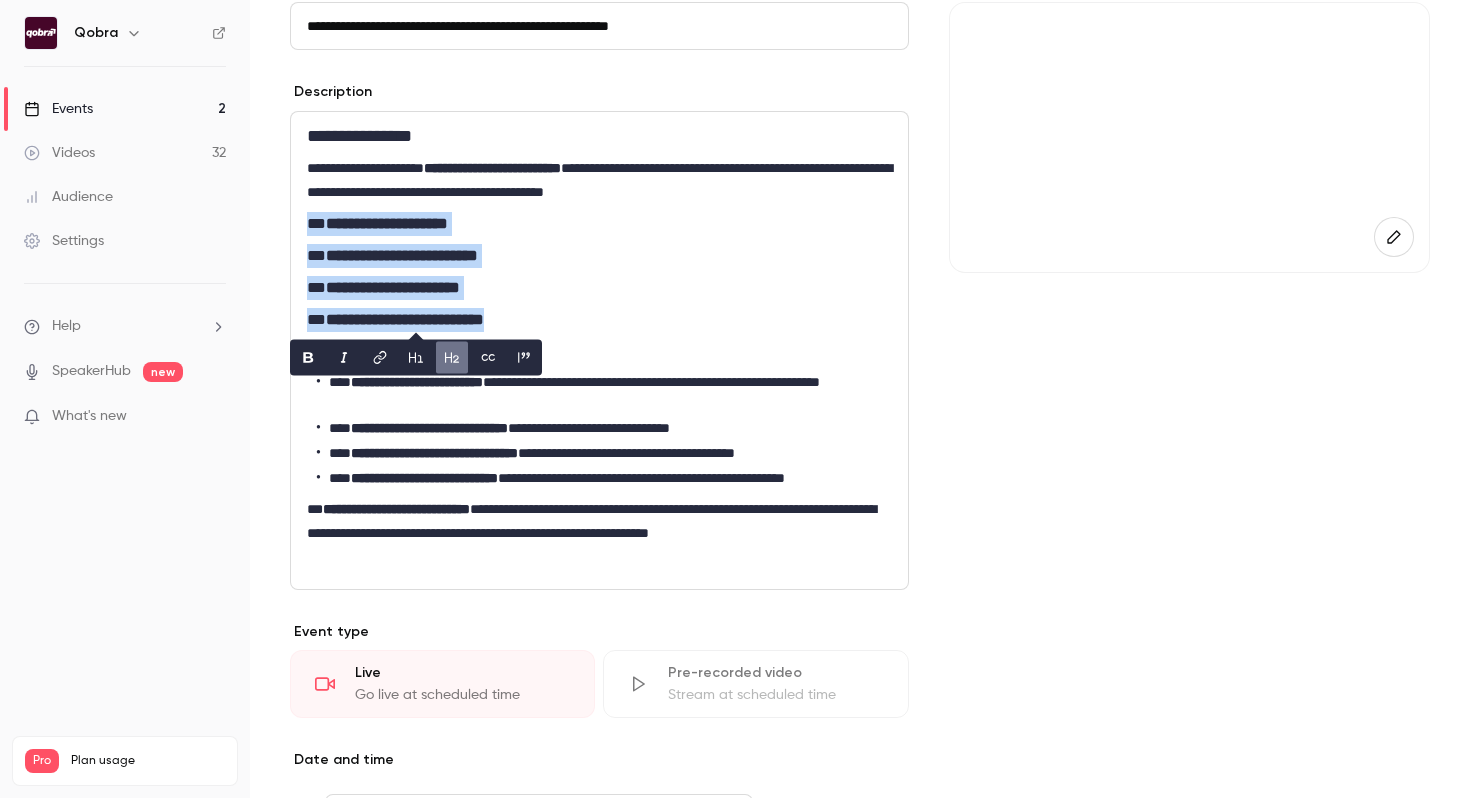 scroll, scrollTop: 176, scrollLeft: 0, axis: vertical 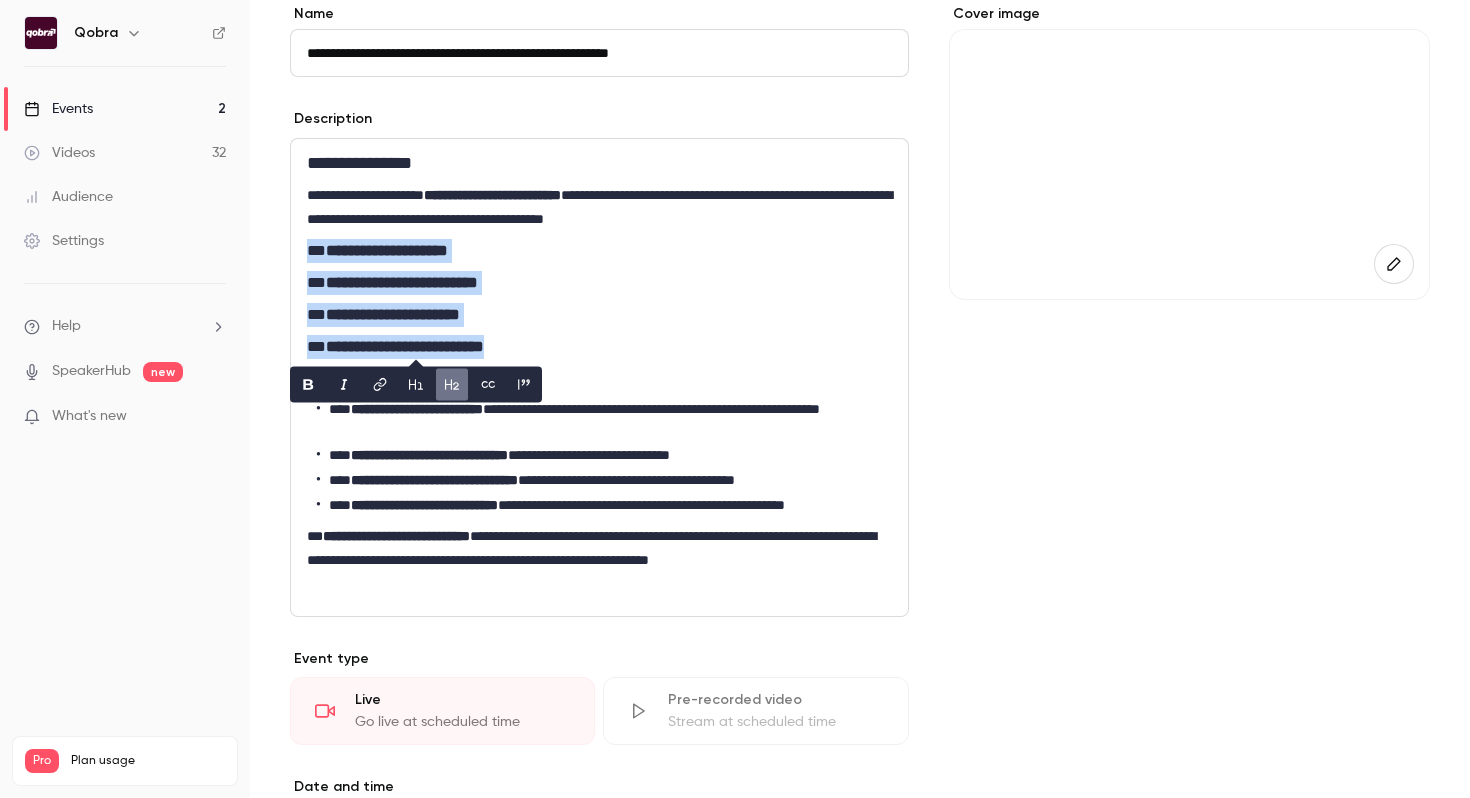 click at bounding box center (452, 385) 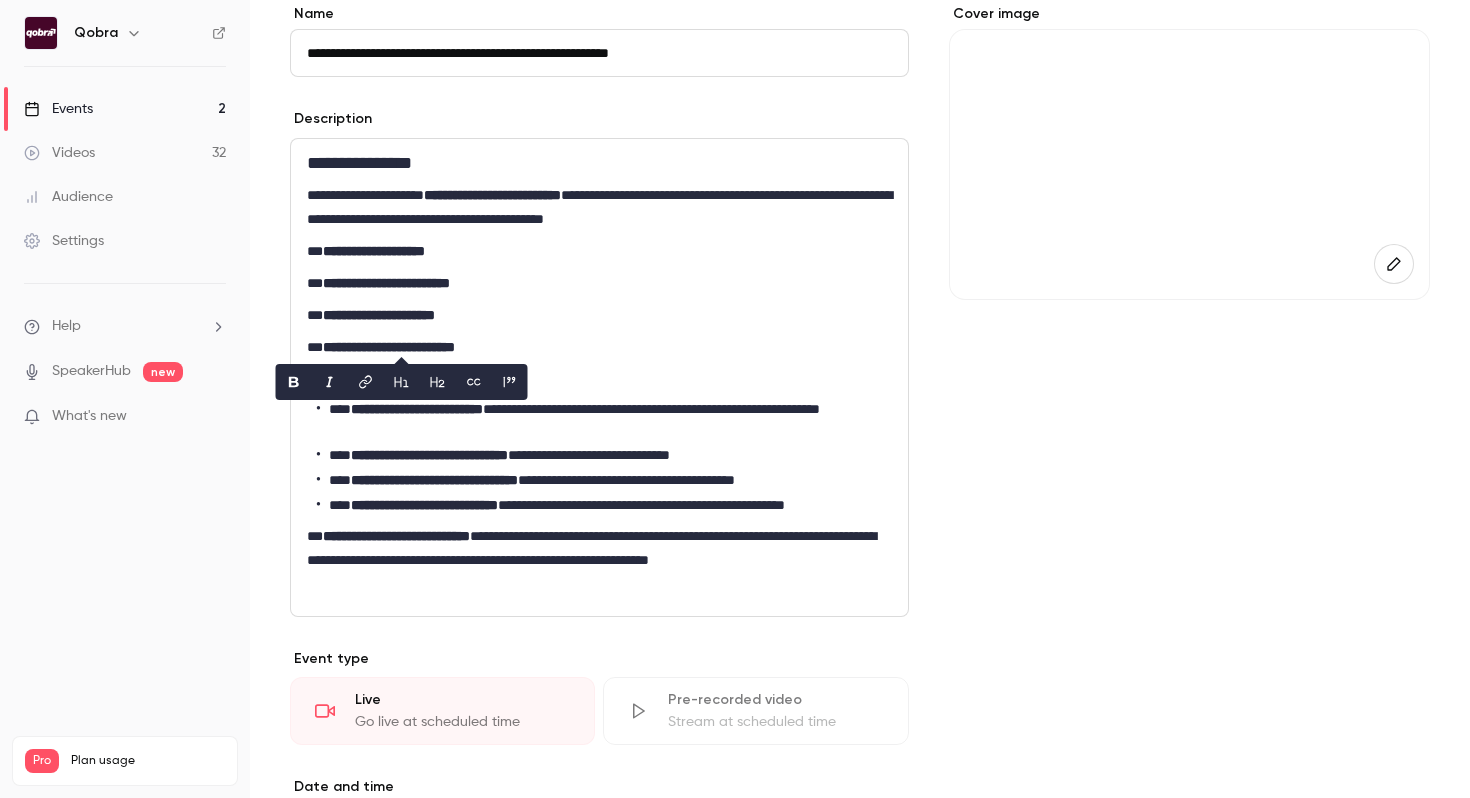 click on "**********" at bounding box center (599, 315) 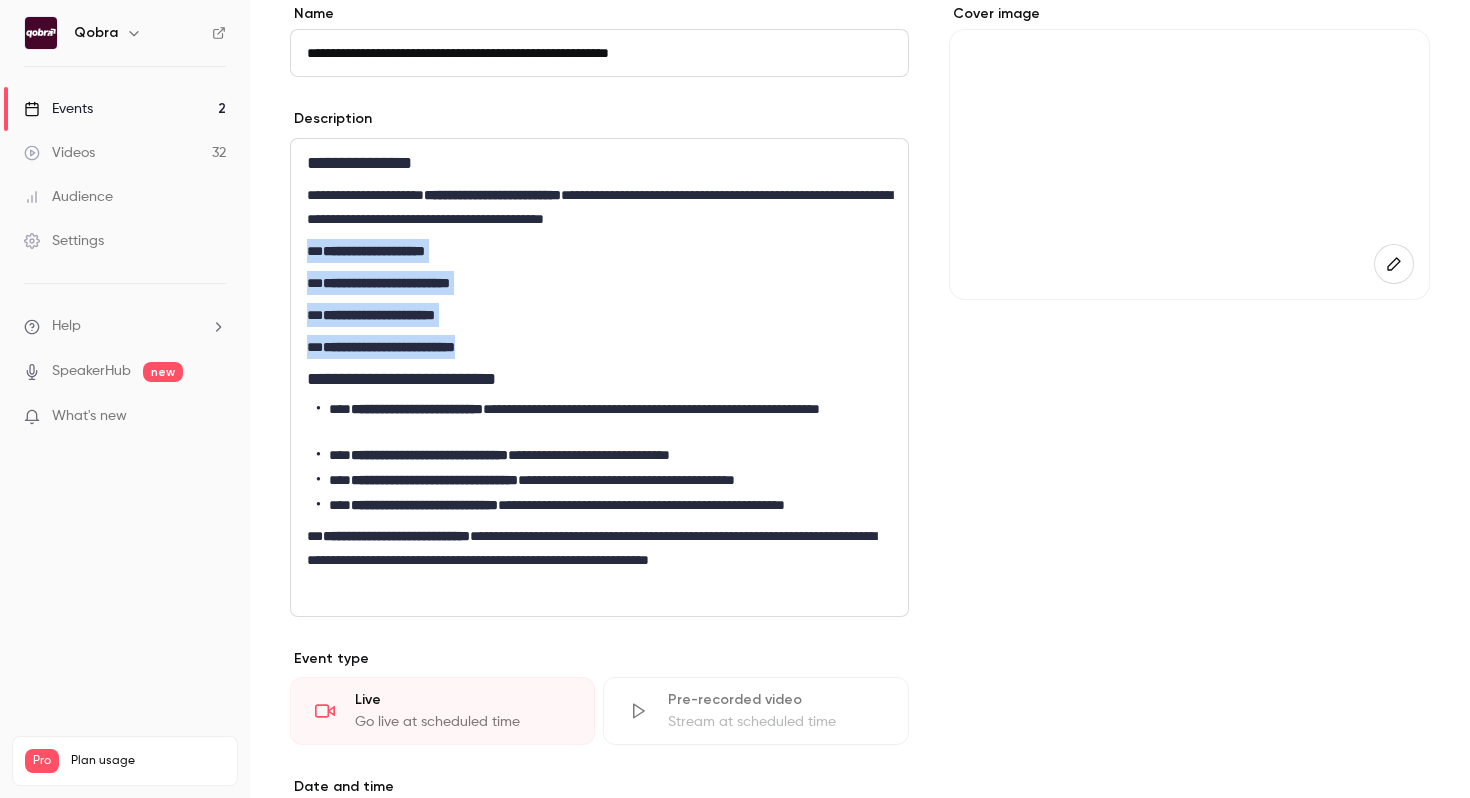 drag, startPoint x: 496, startPoint y: 349, endPoint x: 306, endPoint y: 245, distance: 216.60101 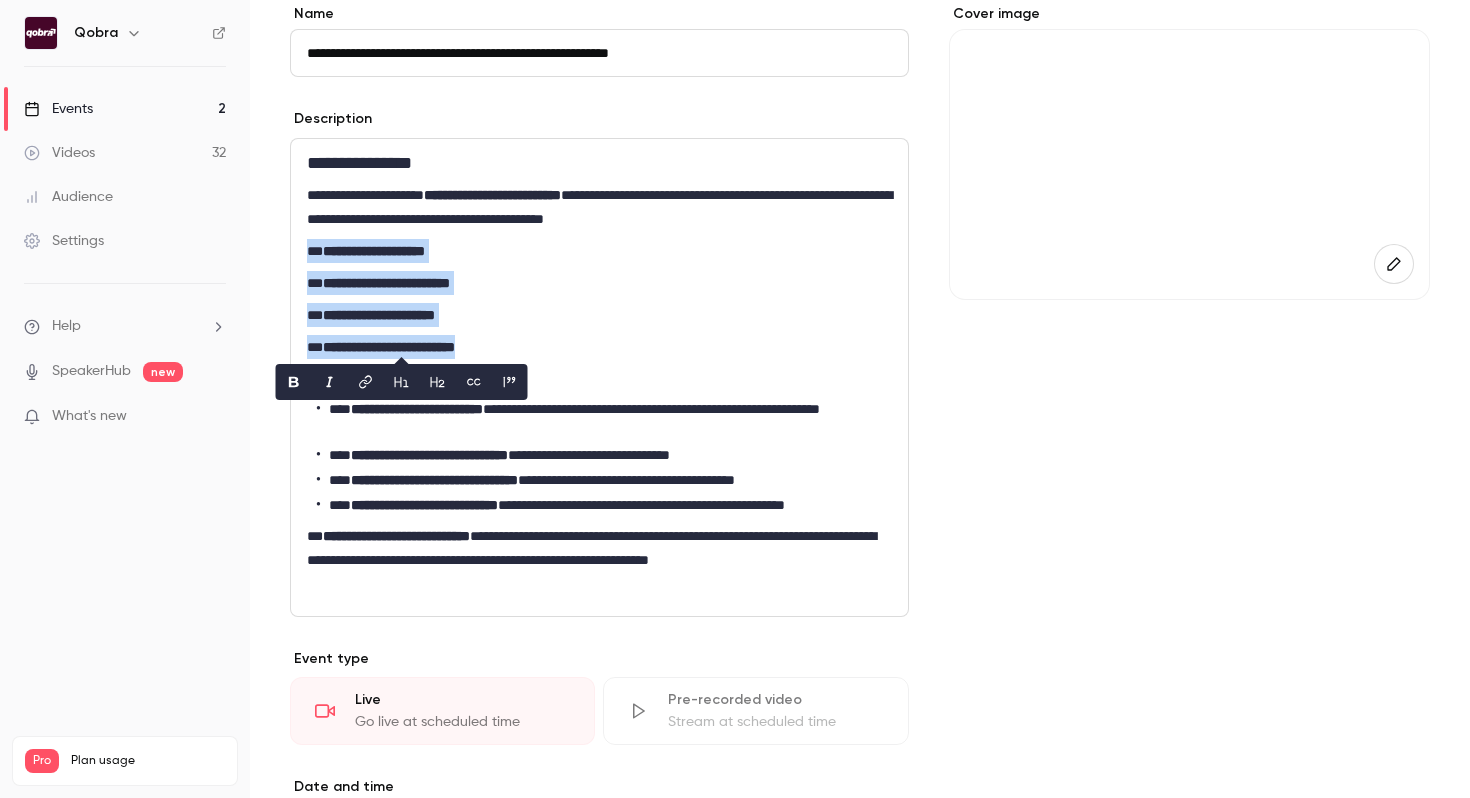 click 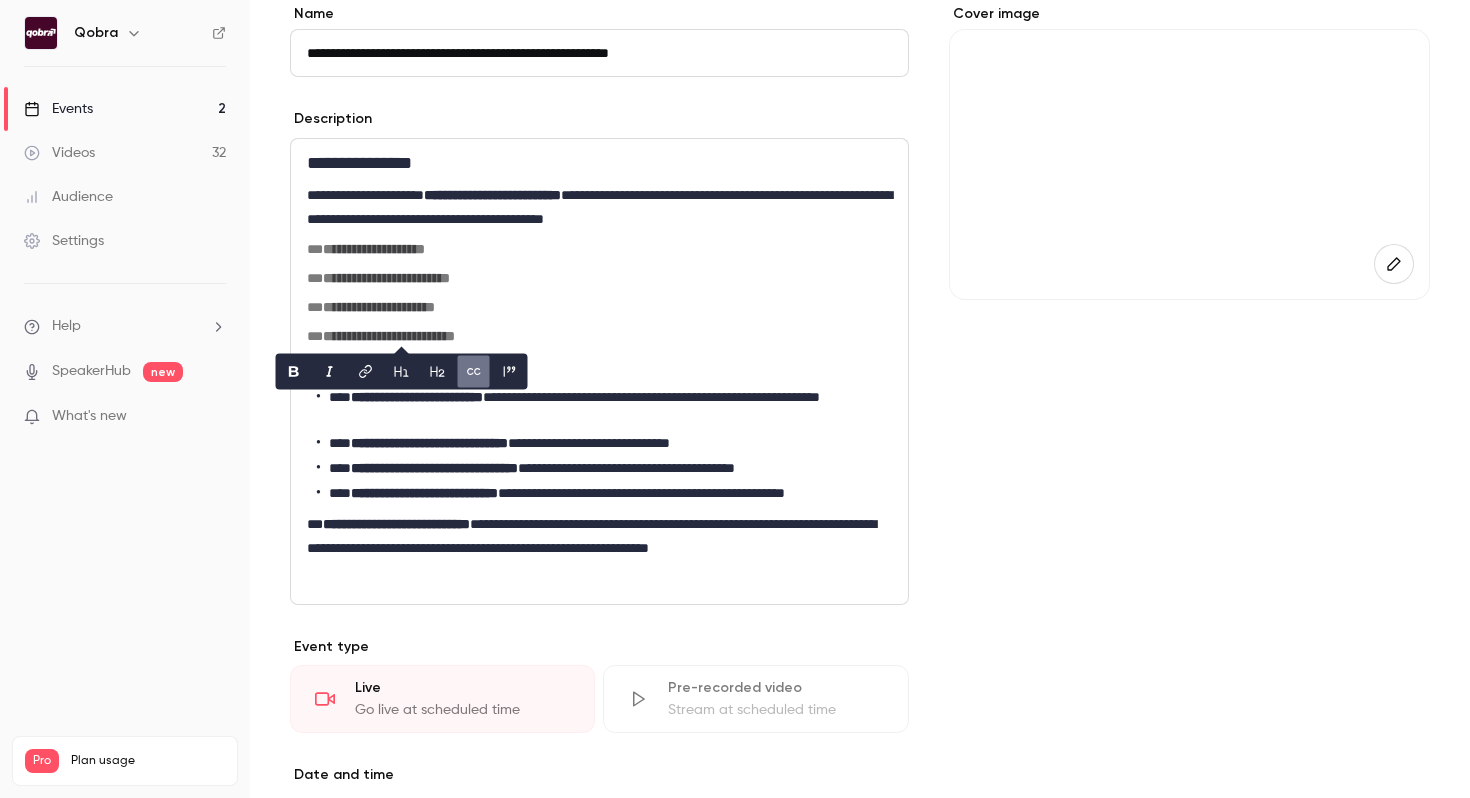 click 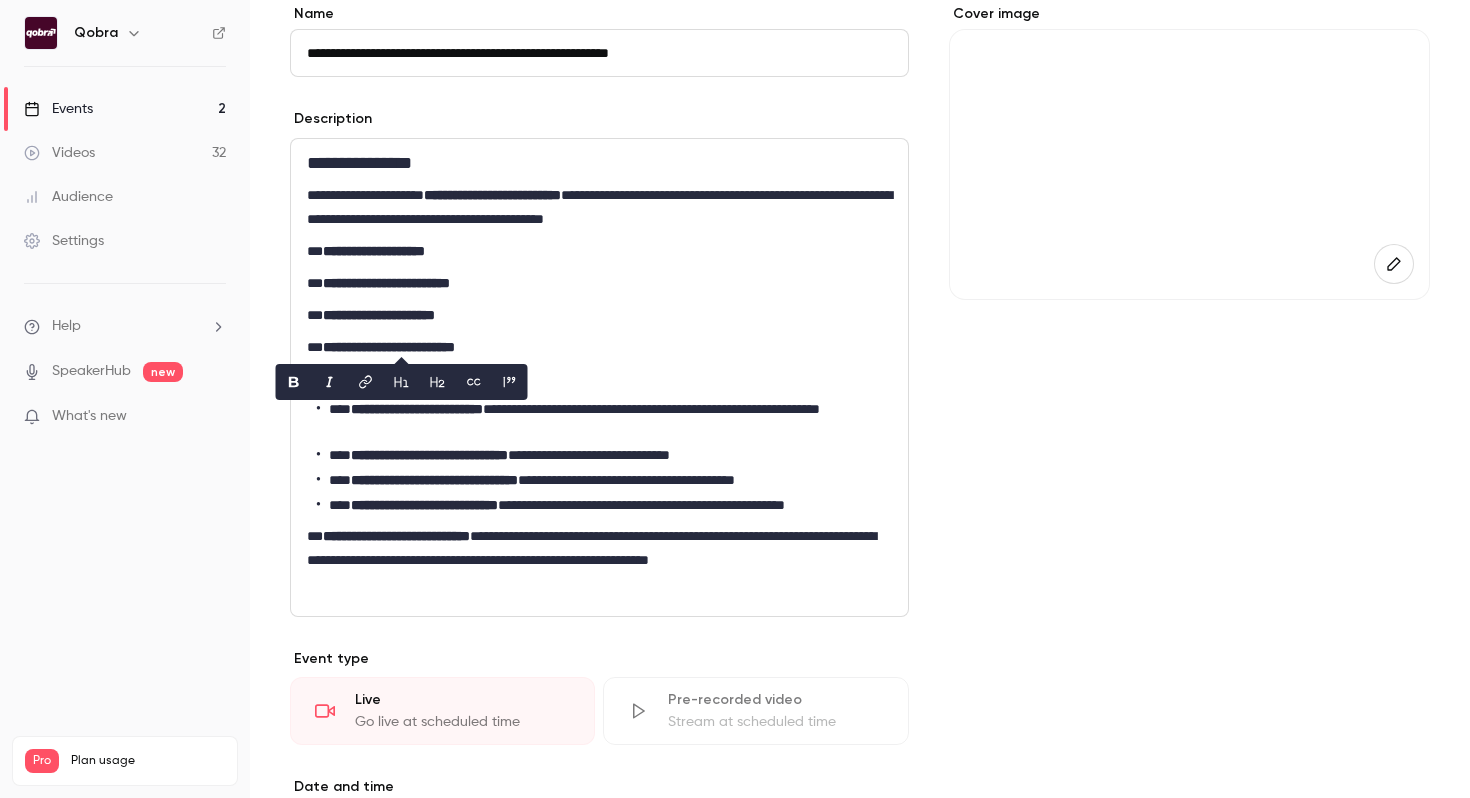 click on "**********" at bounding box center [604, 420] 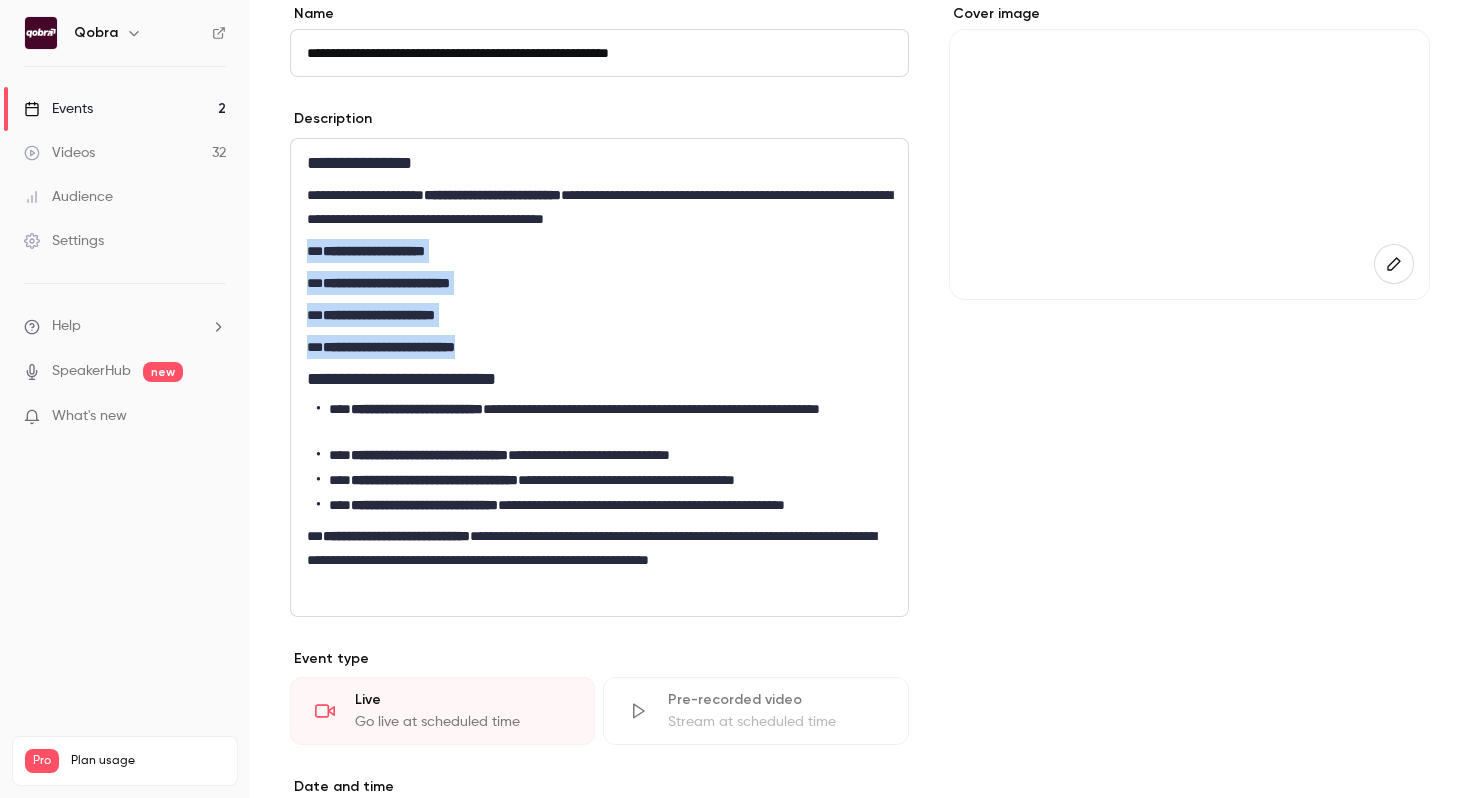 drag, startPoint x: 522, startPoint y: 346, endPoint x: 304, endPoint y: 241, distance: 241.96901 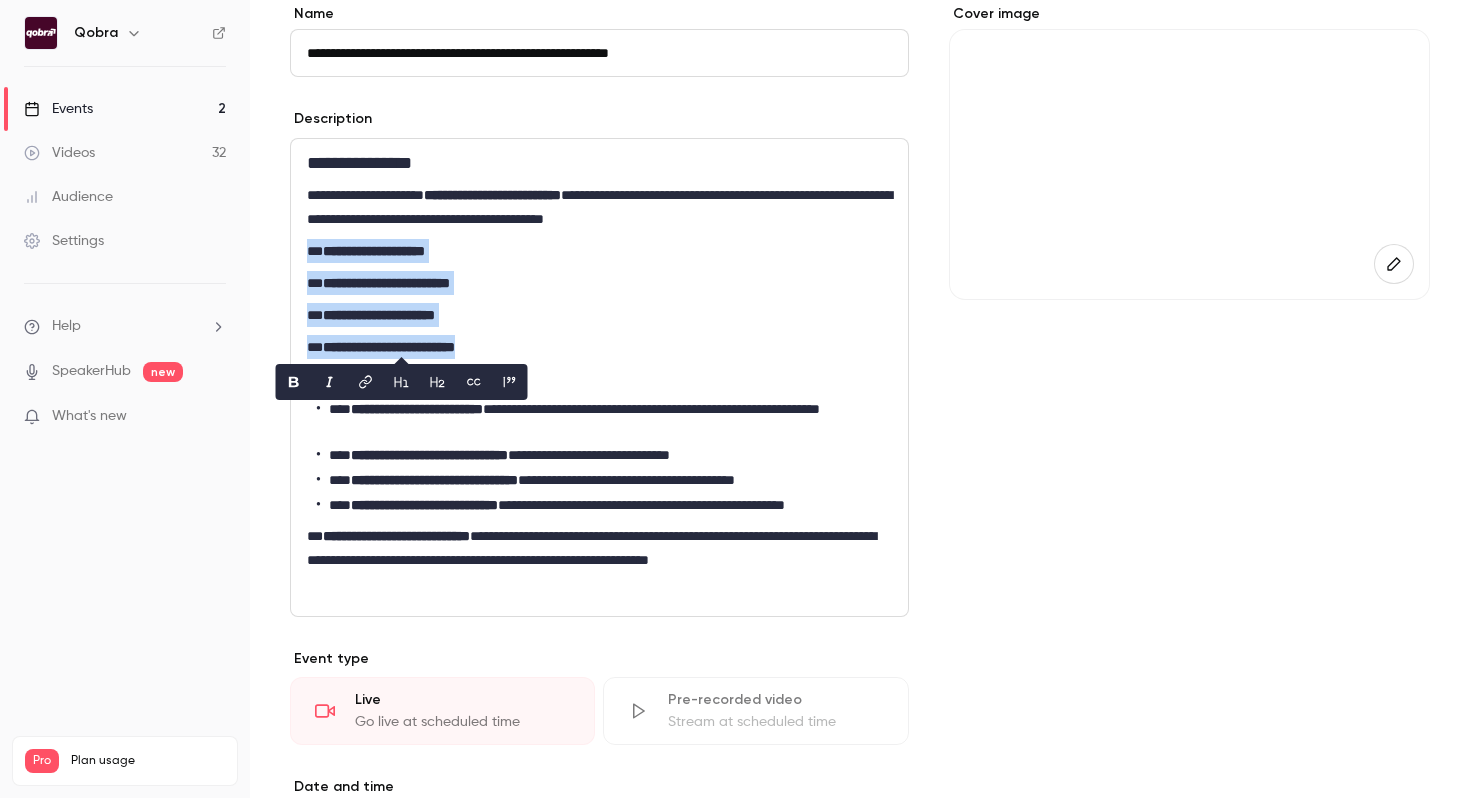 click 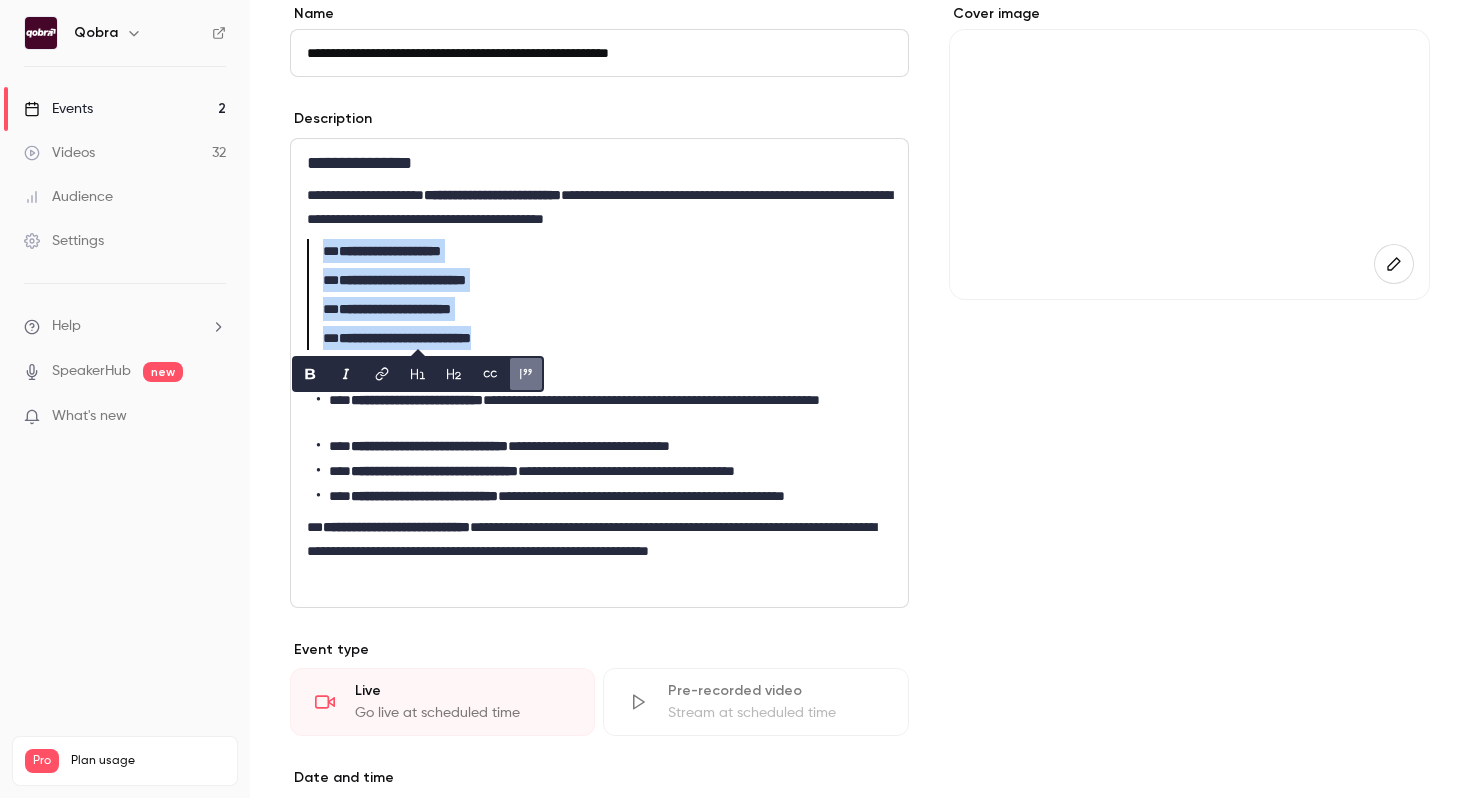click at bounding box center (526, 374) 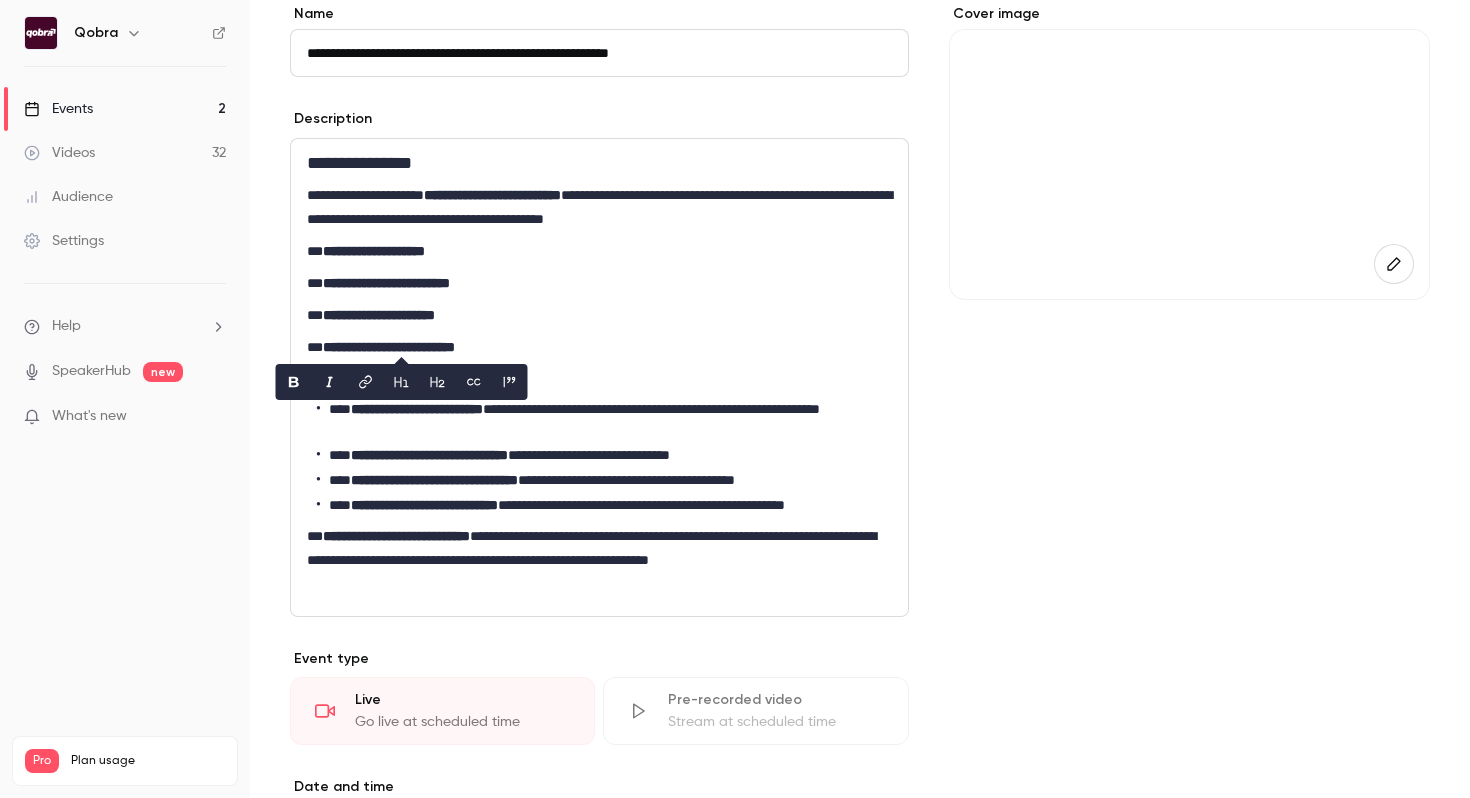 click 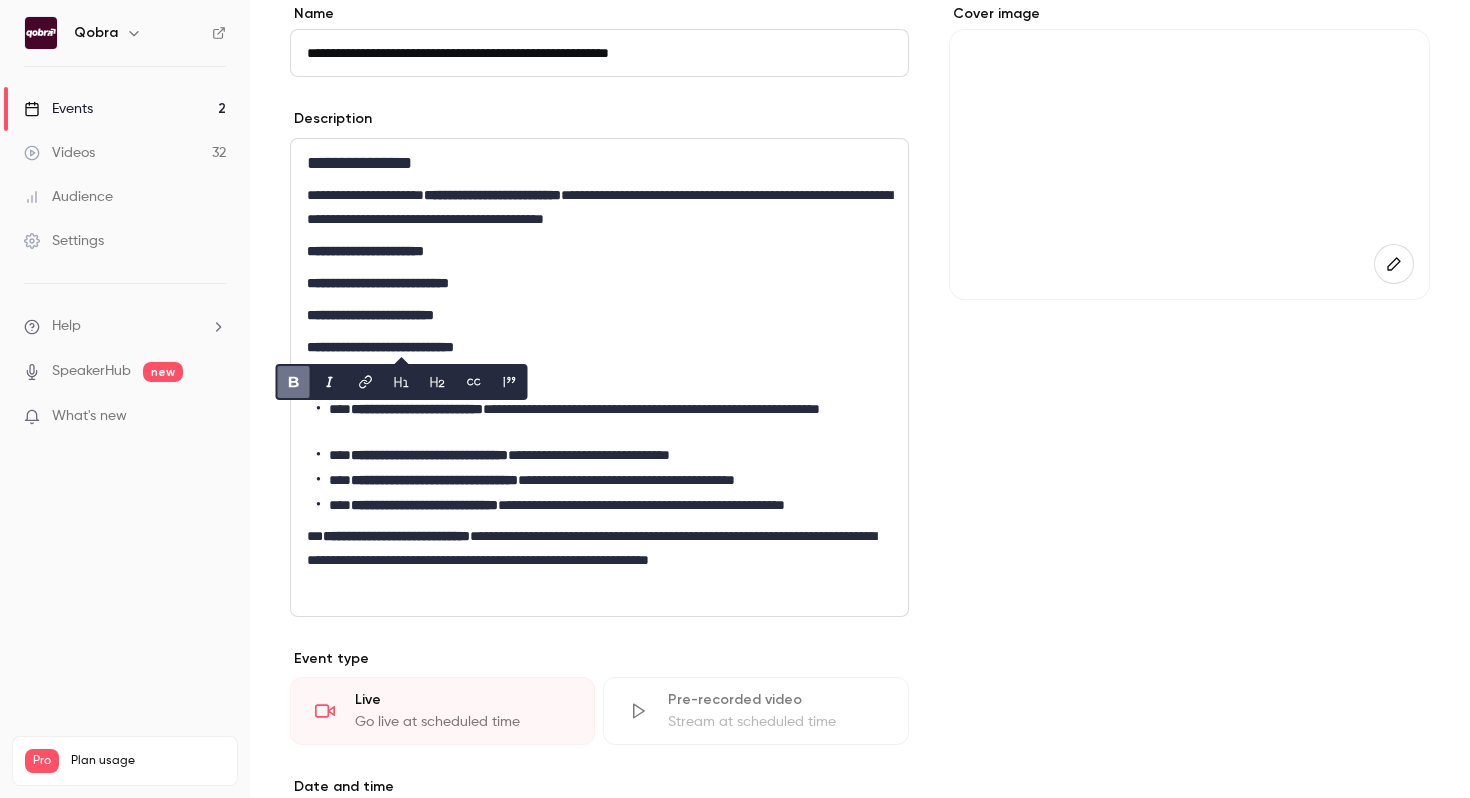 click 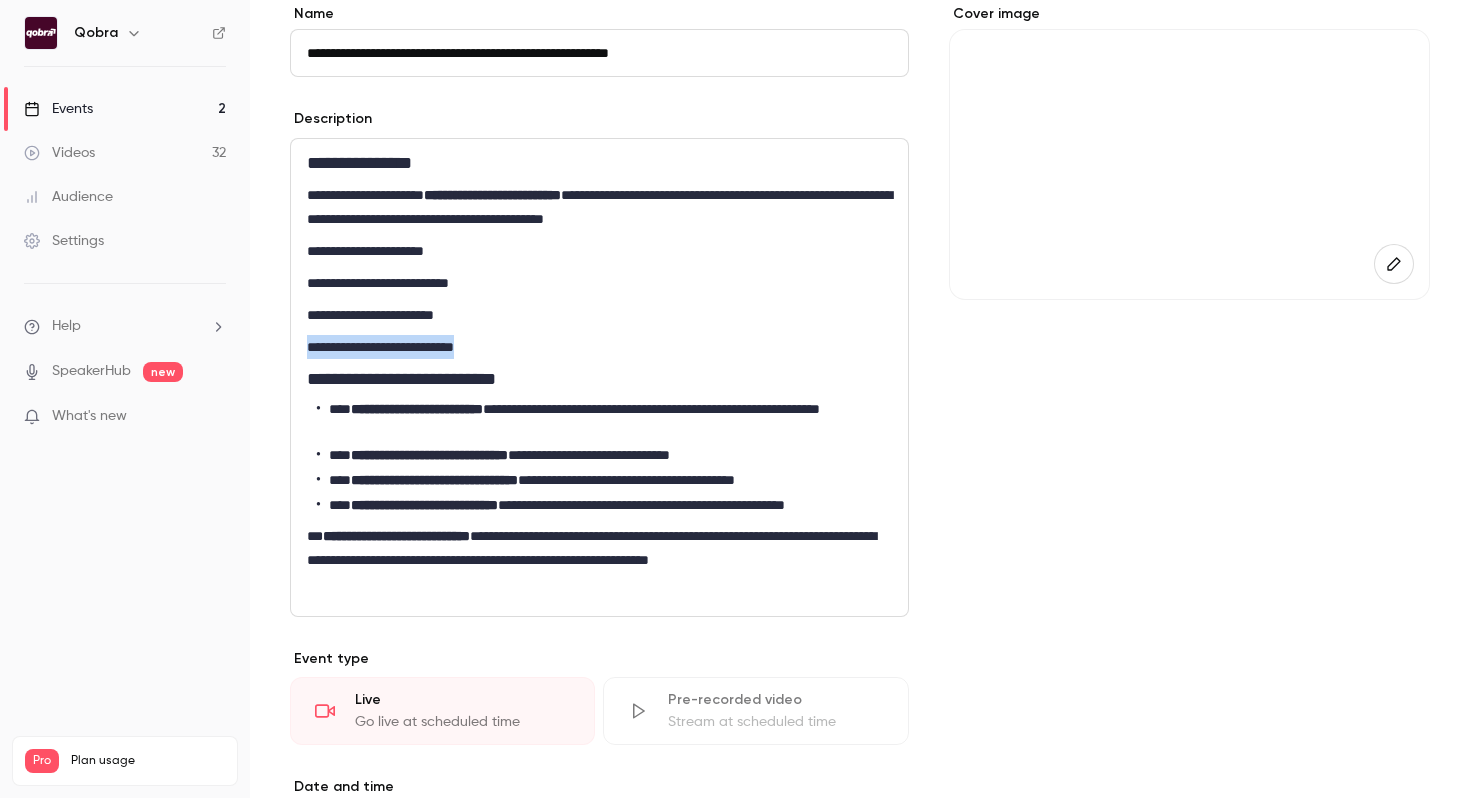 drag, startPoint x: 498, startPoint y: 348, endPoint x: 156, endPoint y: 348, distance: 342 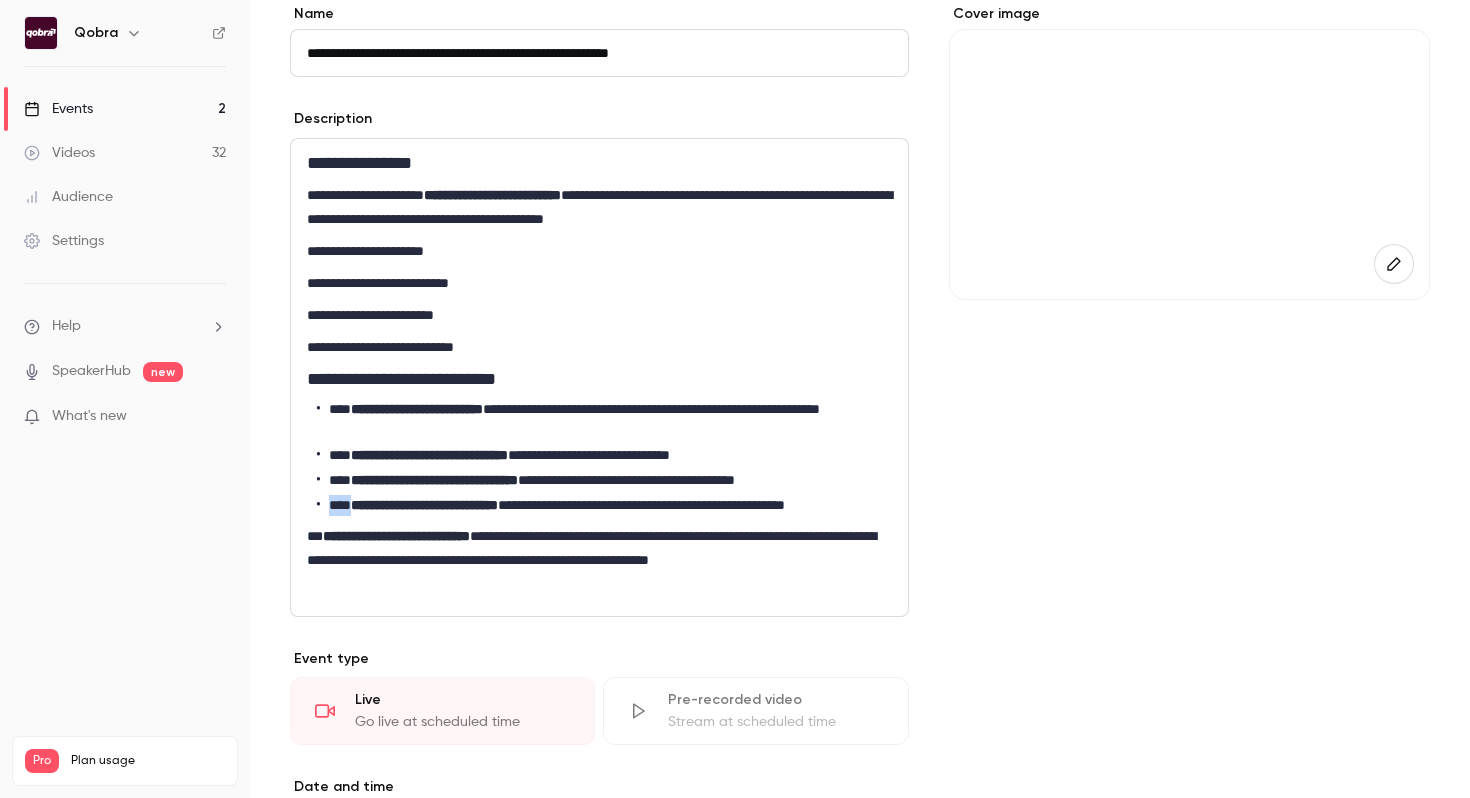 drag, startPoint x: 356, startPoint y: 506, endPoint x: 311, endPoint y: 506, distance: 45 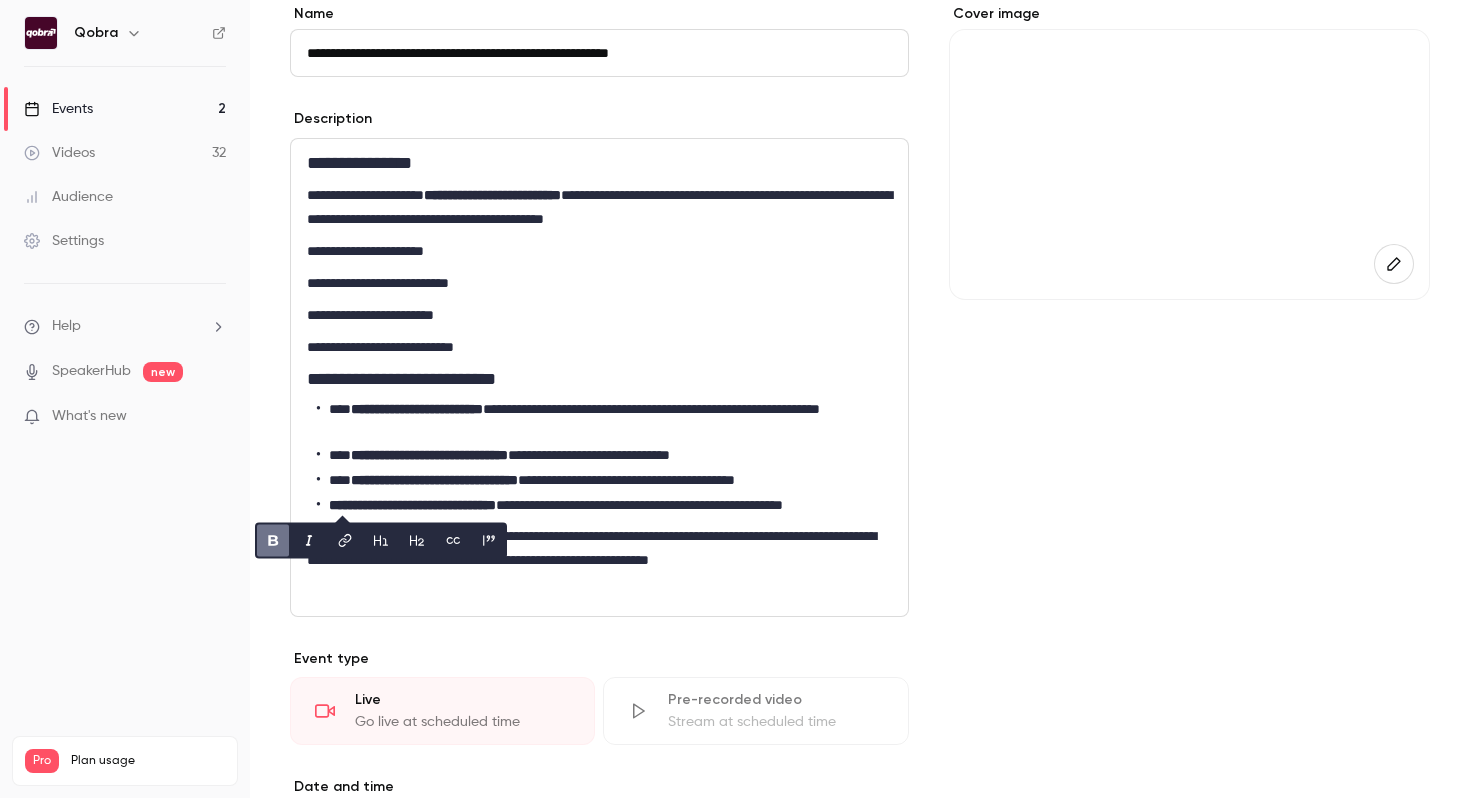 click on "**********" at bounding box center [604, 480] 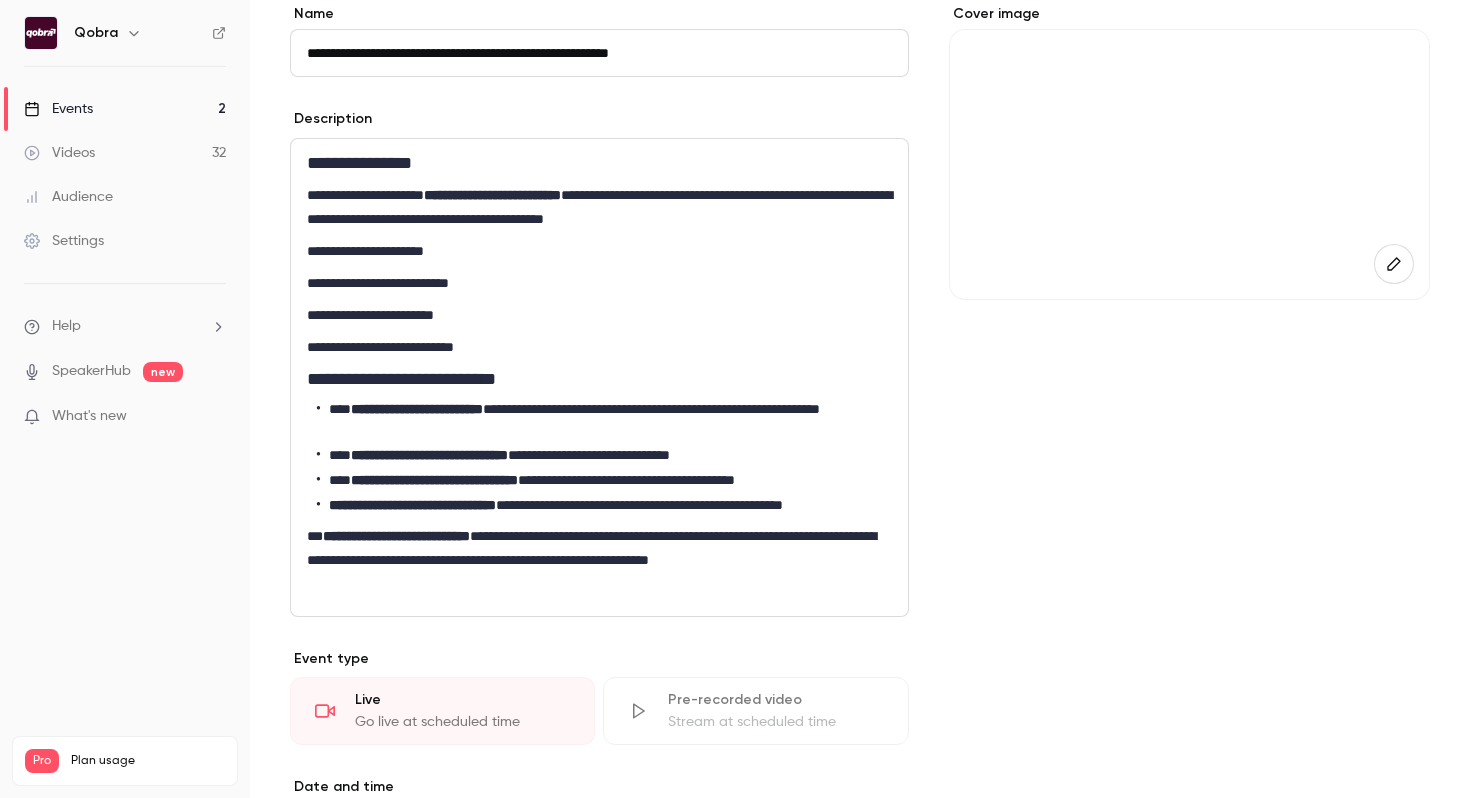 click on "**********" at bounding box center [604, 480] 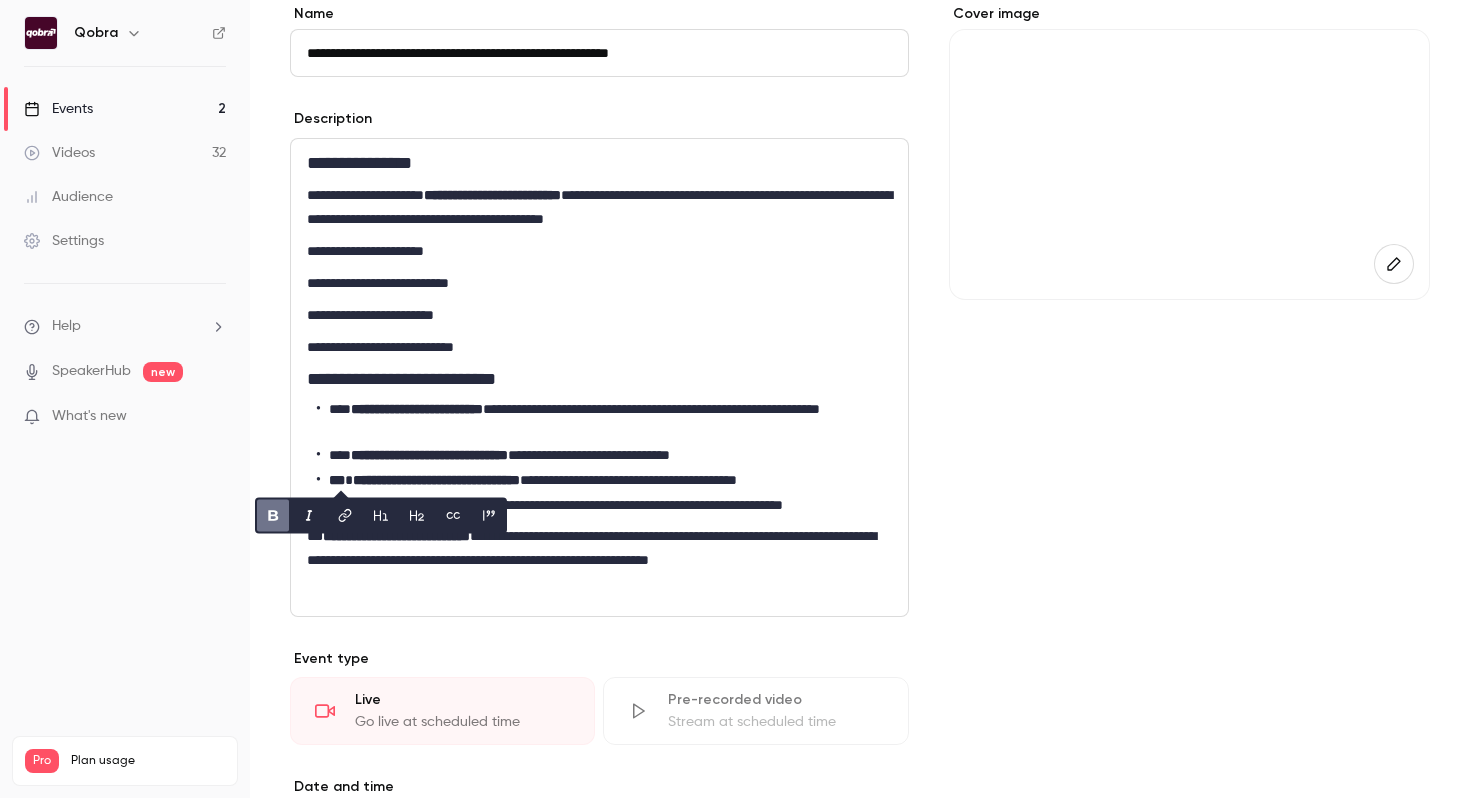 click on "**********" at bounding box center (604, 455) 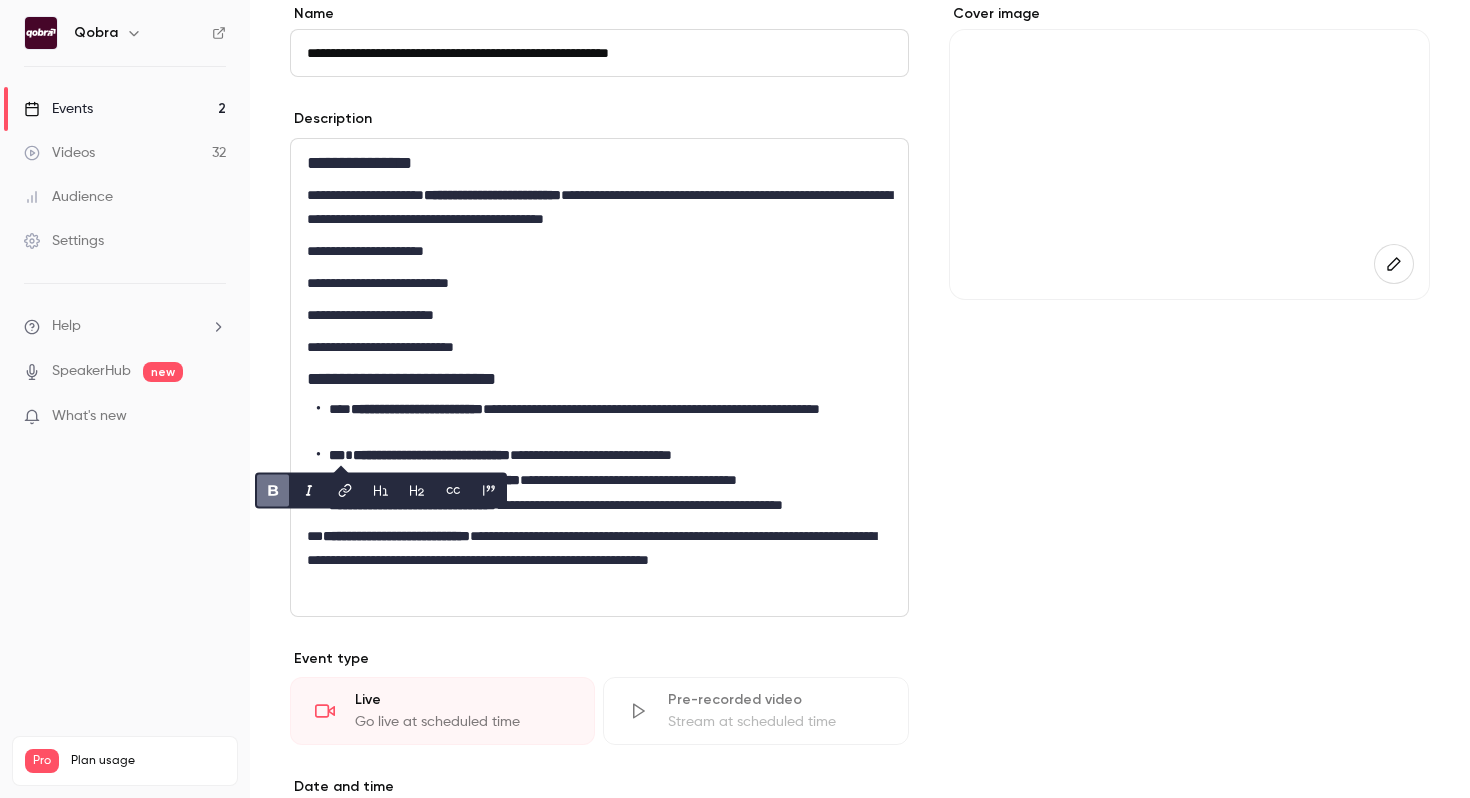 click on "**********" at bounding box center [604, 420] 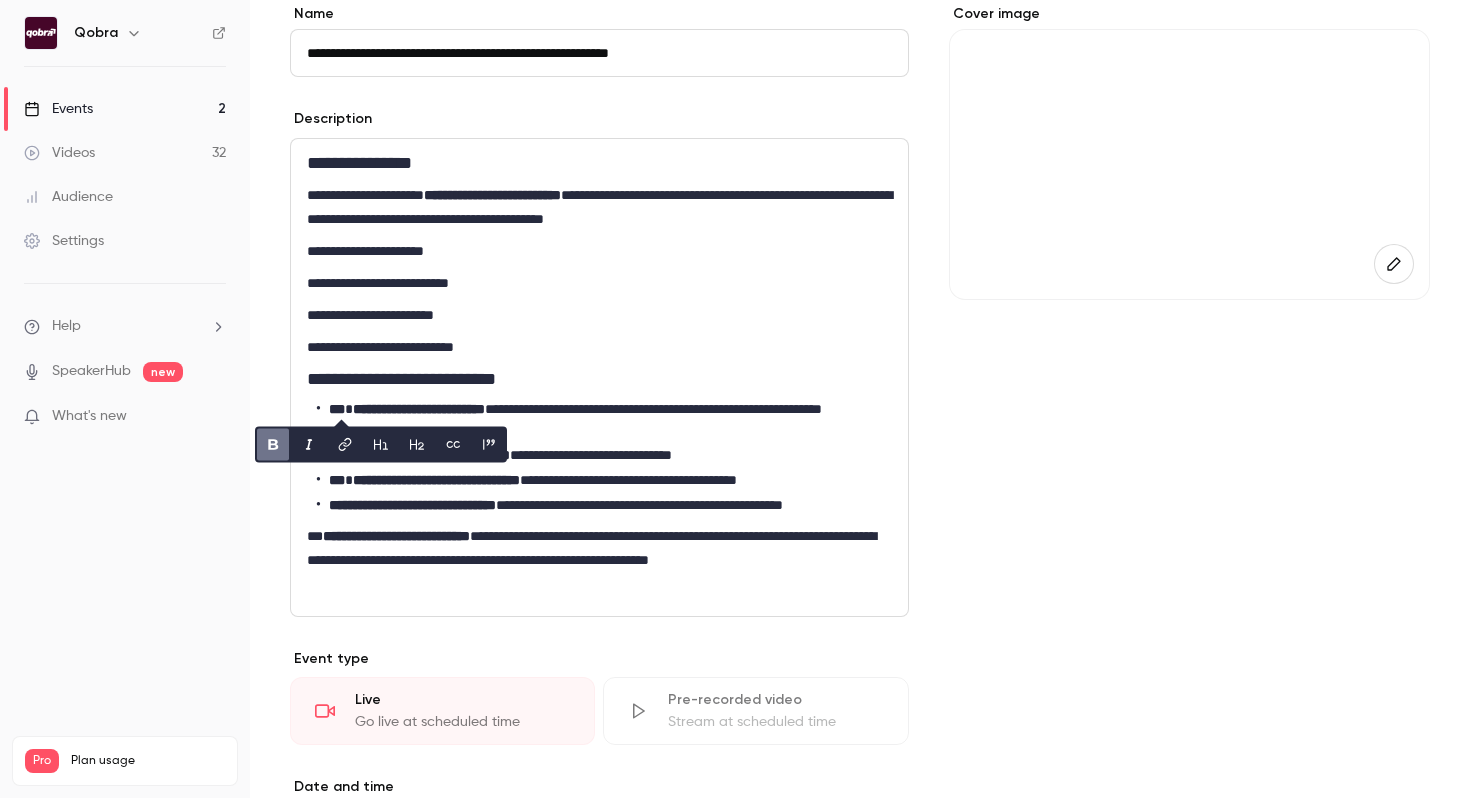 click on "**********" at bounding box center [599, 207] 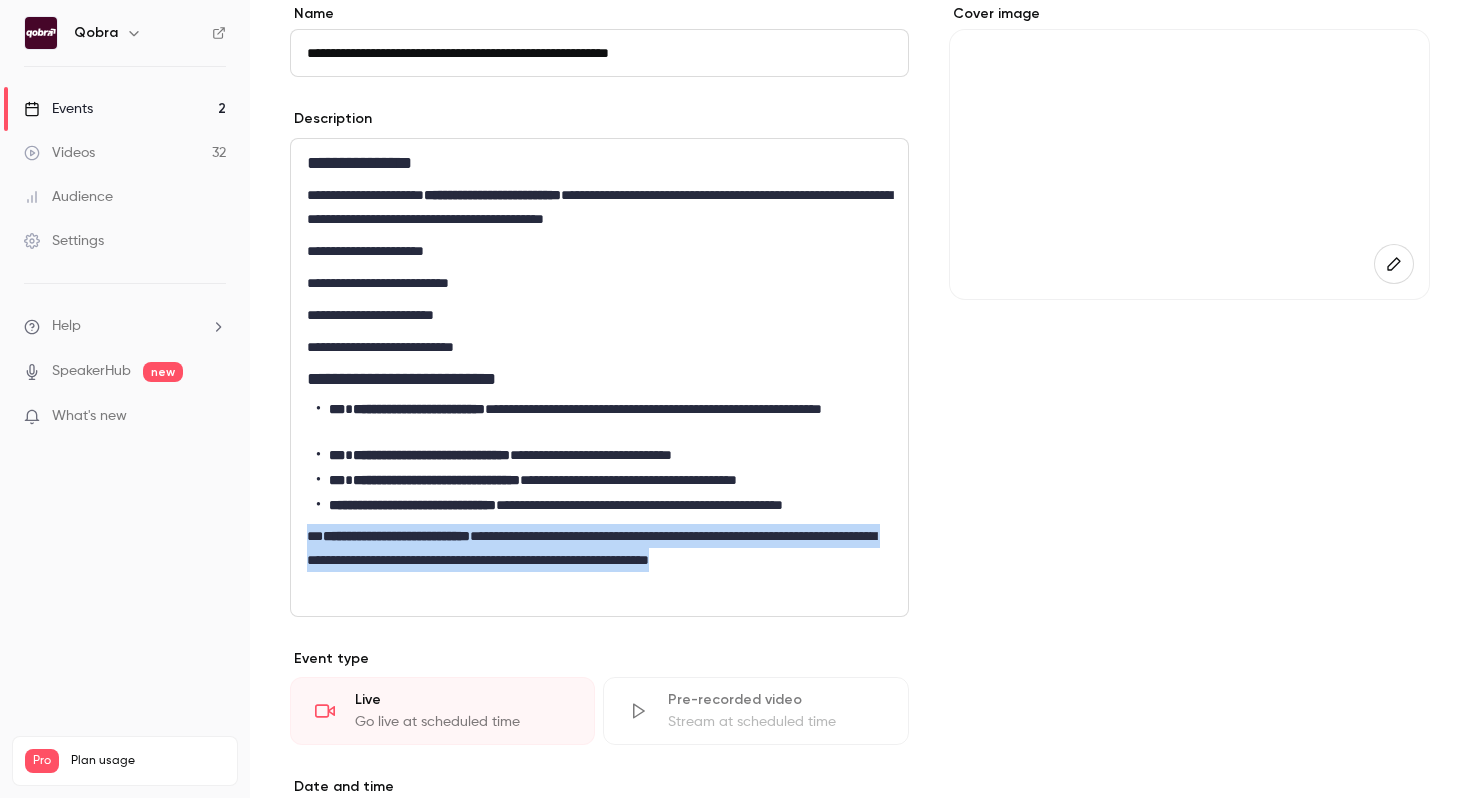drag, startPoint x: 520, startPoint y: 592, endPoint x: 286, endPoint y: 535, distance: 240.84227 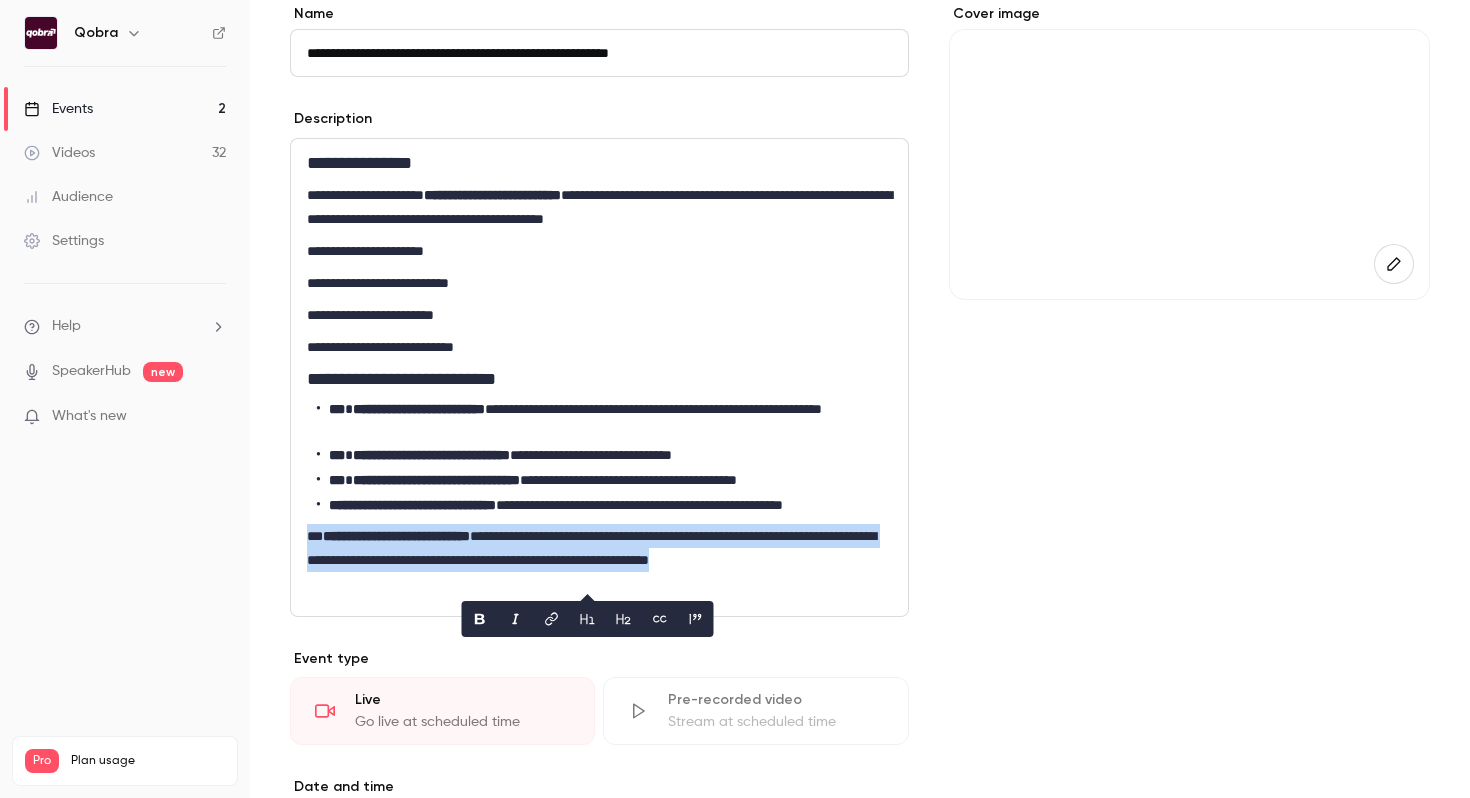 click 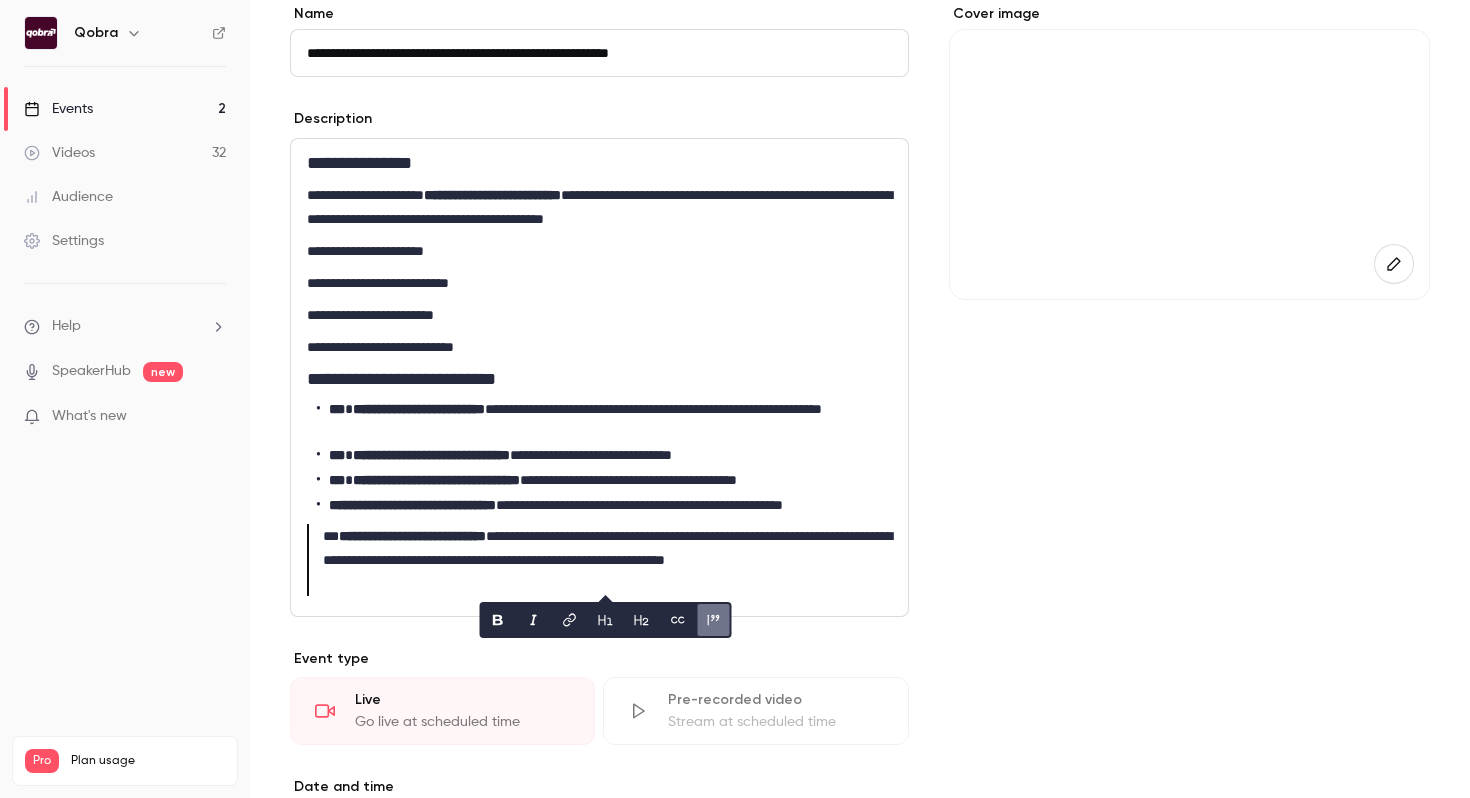 click on "**********" at bounding box center [599, 560] 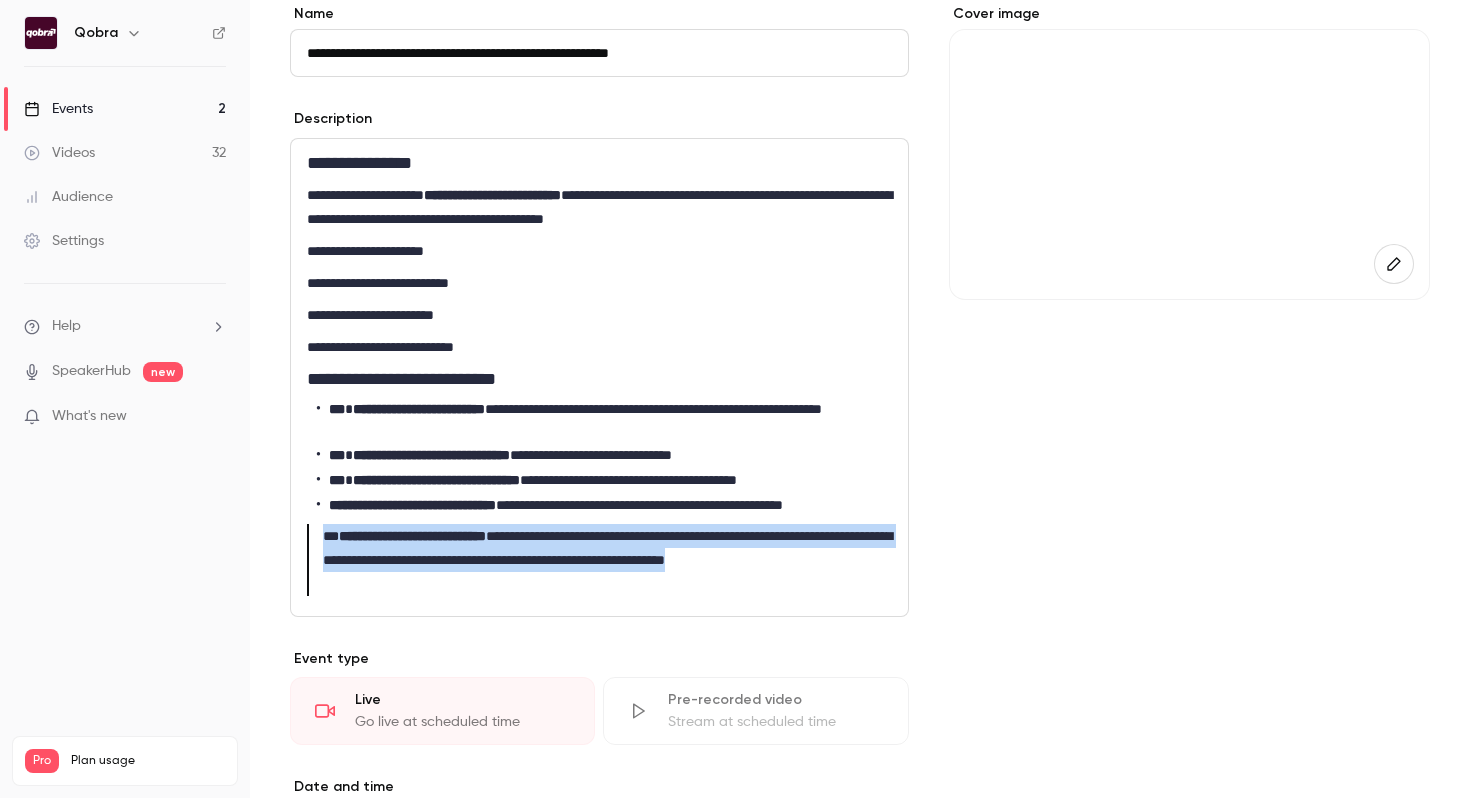 drag, startPoint x: 520, startPoint y: 584, endPoint x: 290, endPoint y: 521, distance: 238.47221 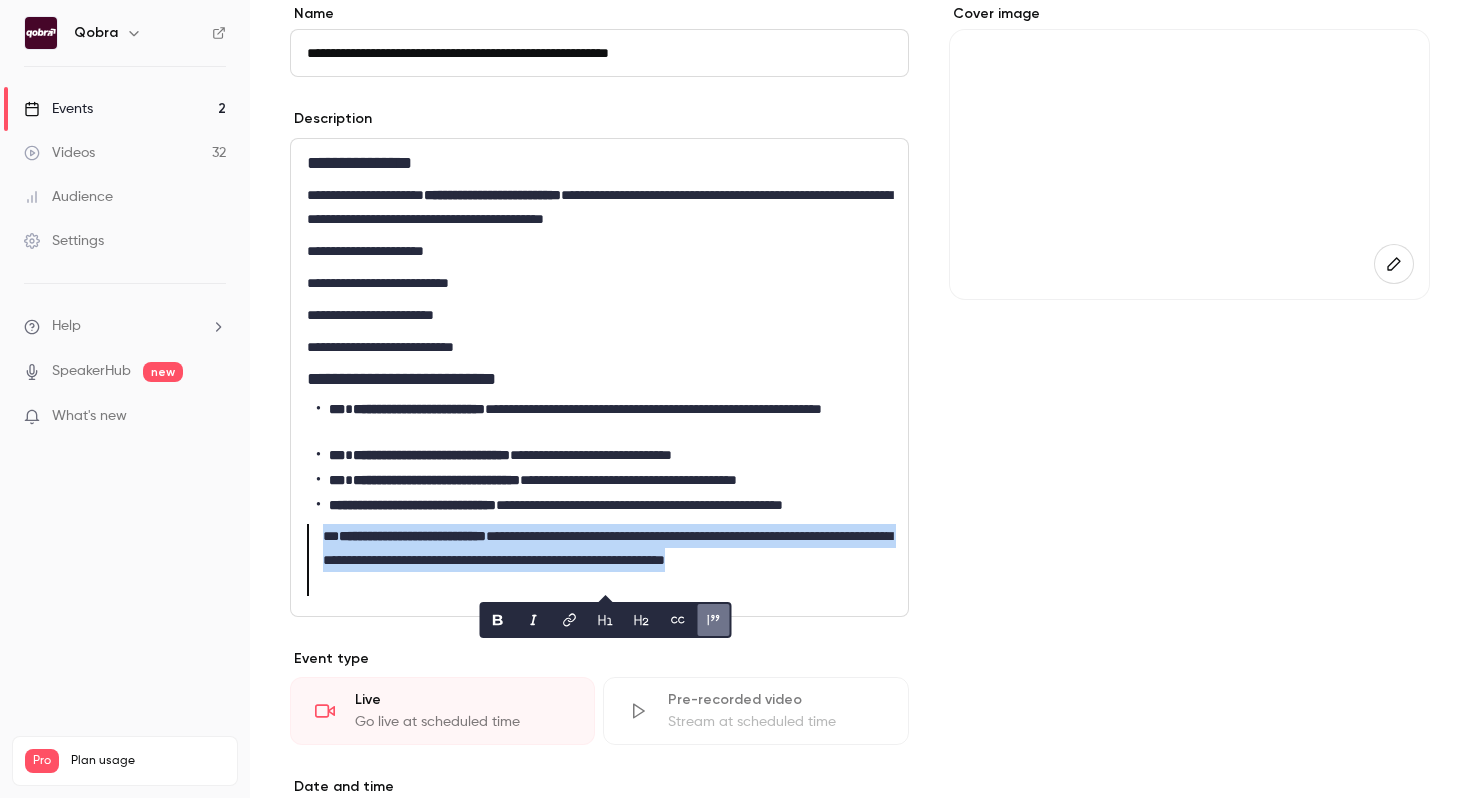 click 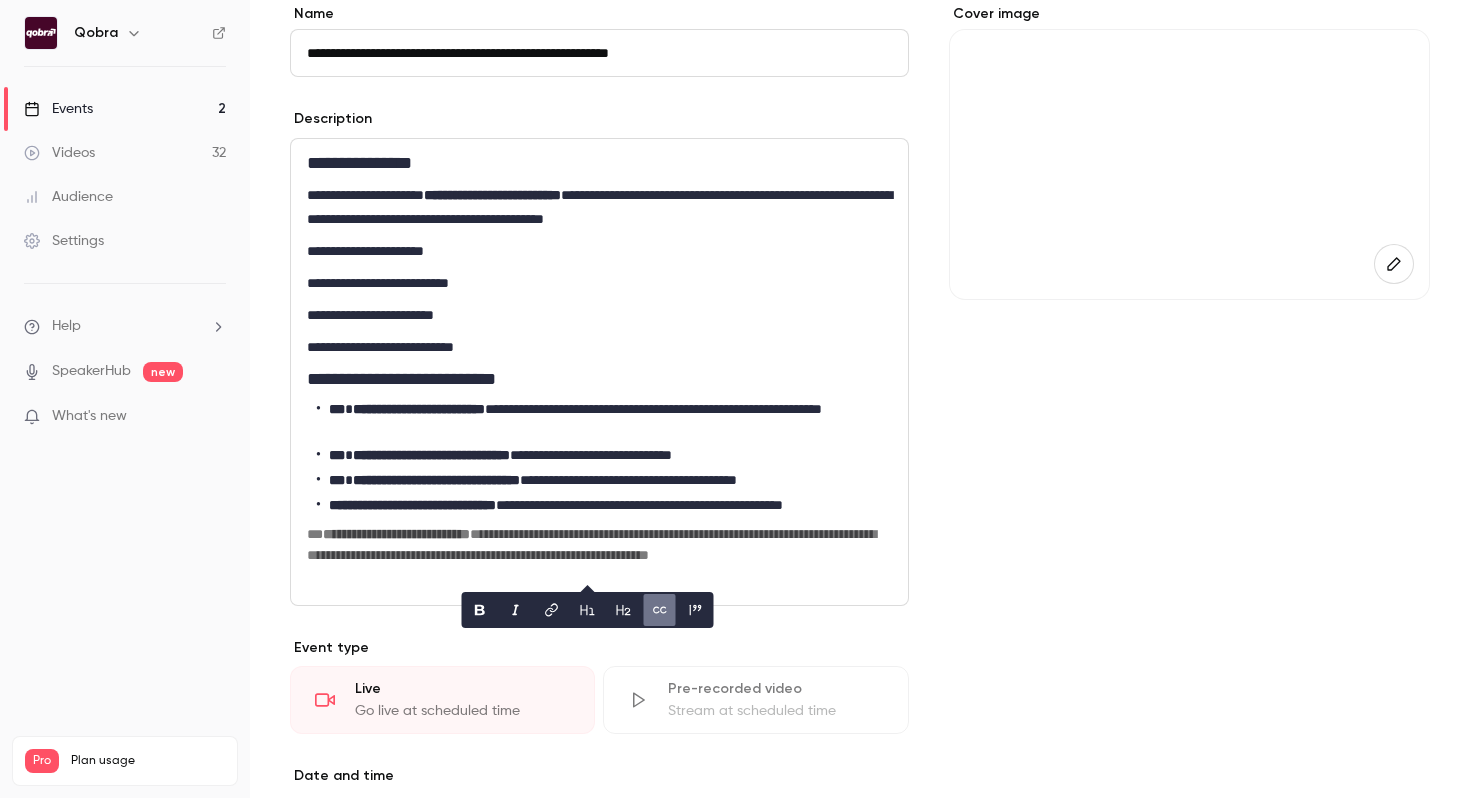 click 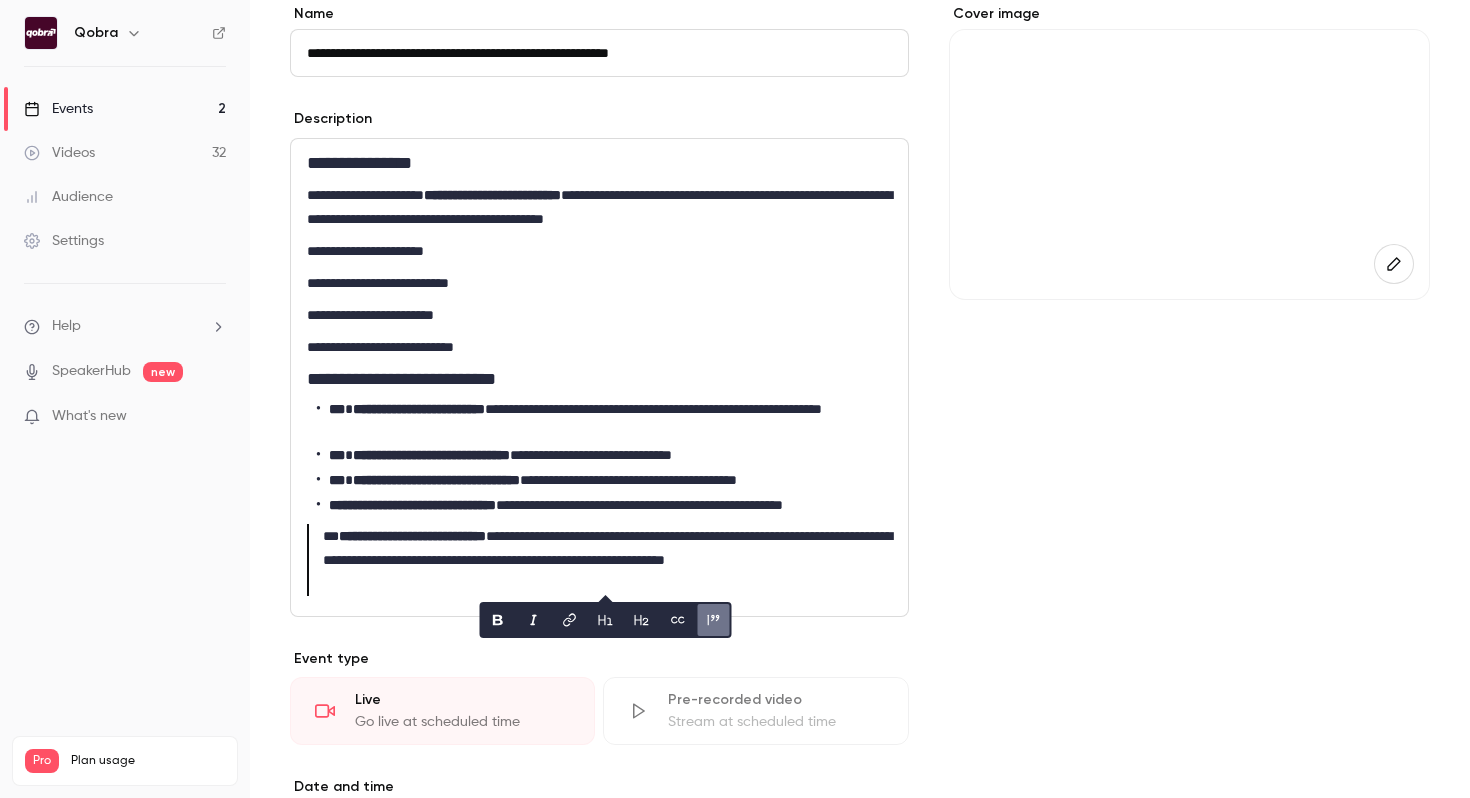click on "**********" at bounding box center [599, 560] 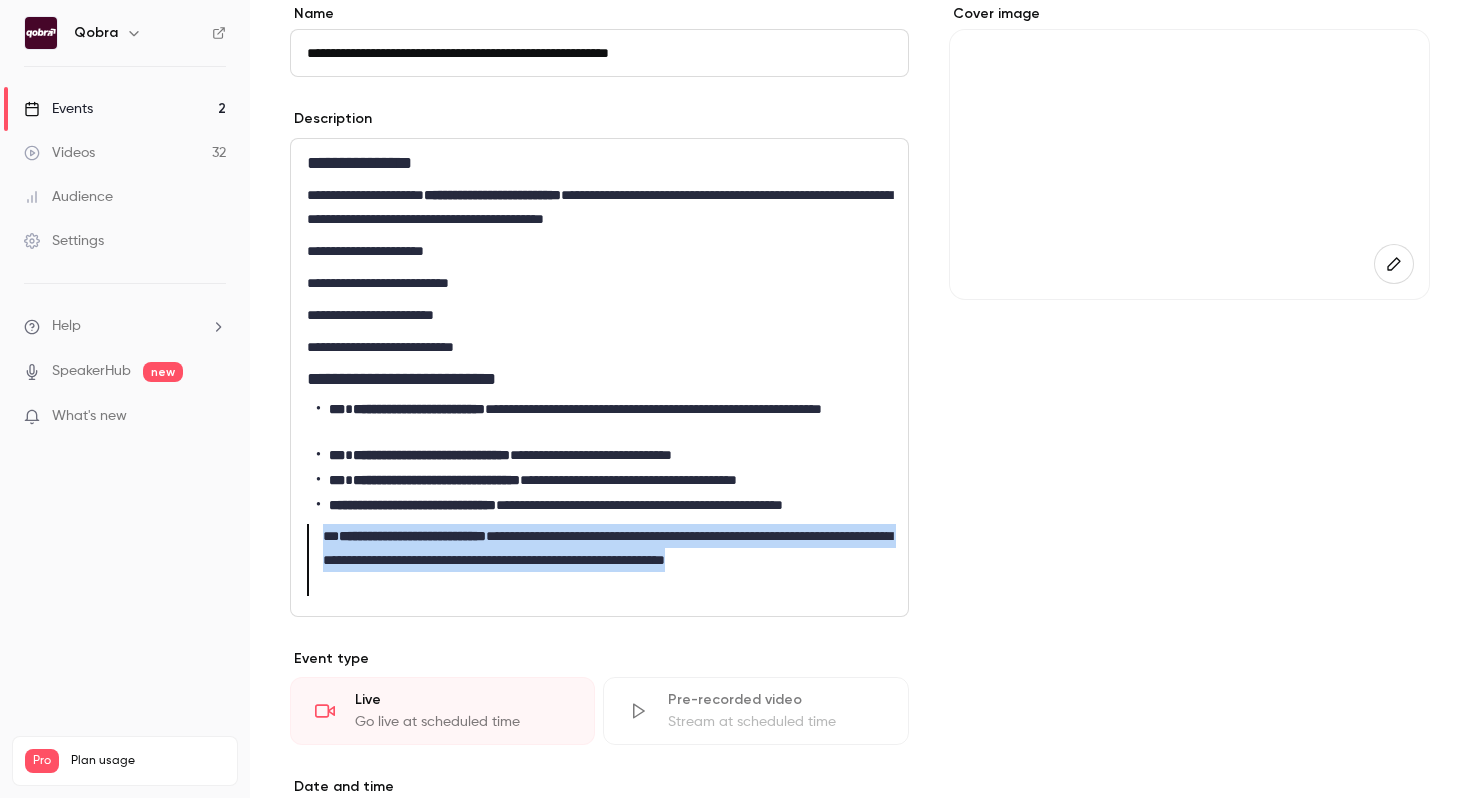 drag, startPoint x: 548, startPoint y: 590, endPoint x: 317, endPoint y: 541, distance: 236.13979 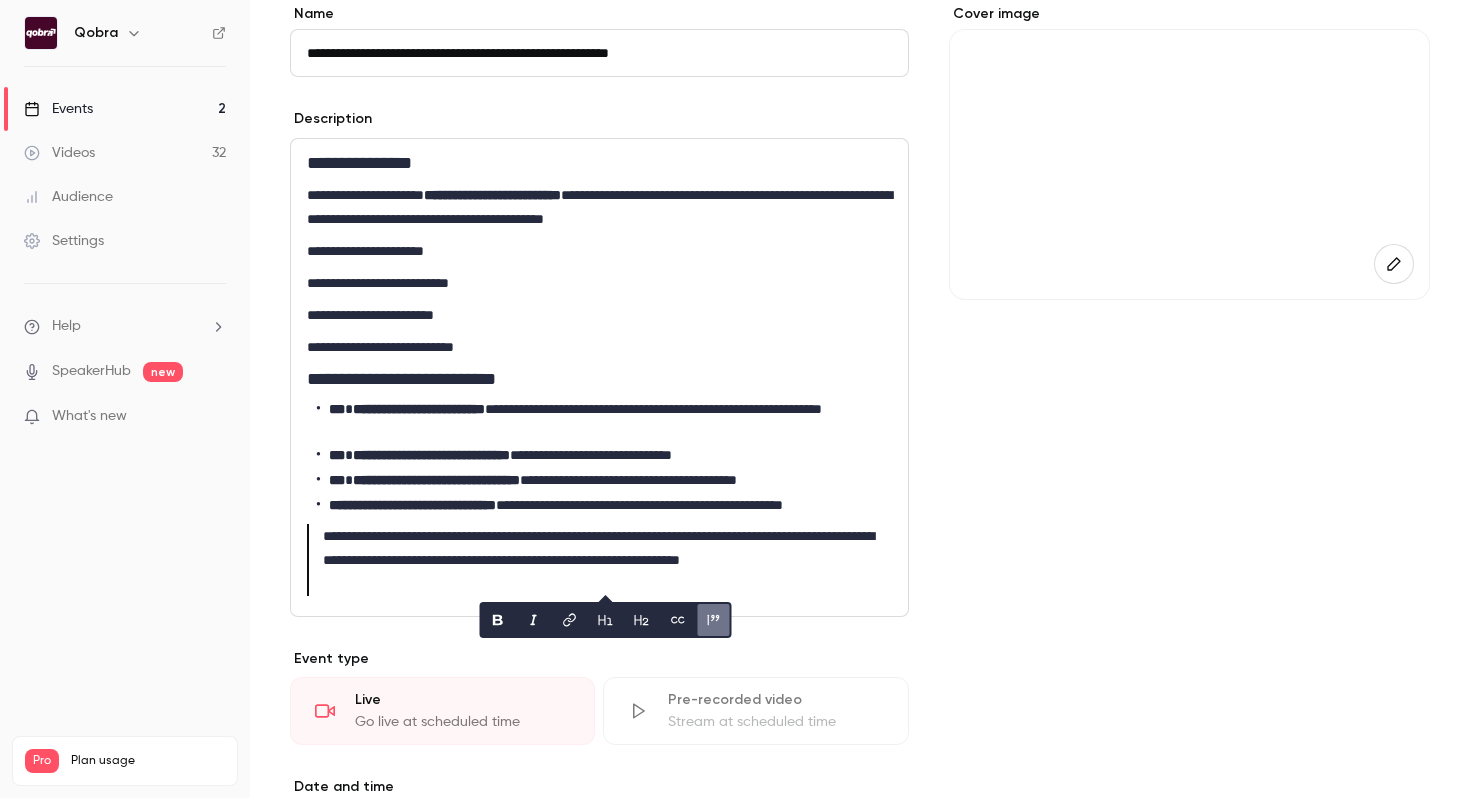click on "**********" at bounding box center (599, 560) 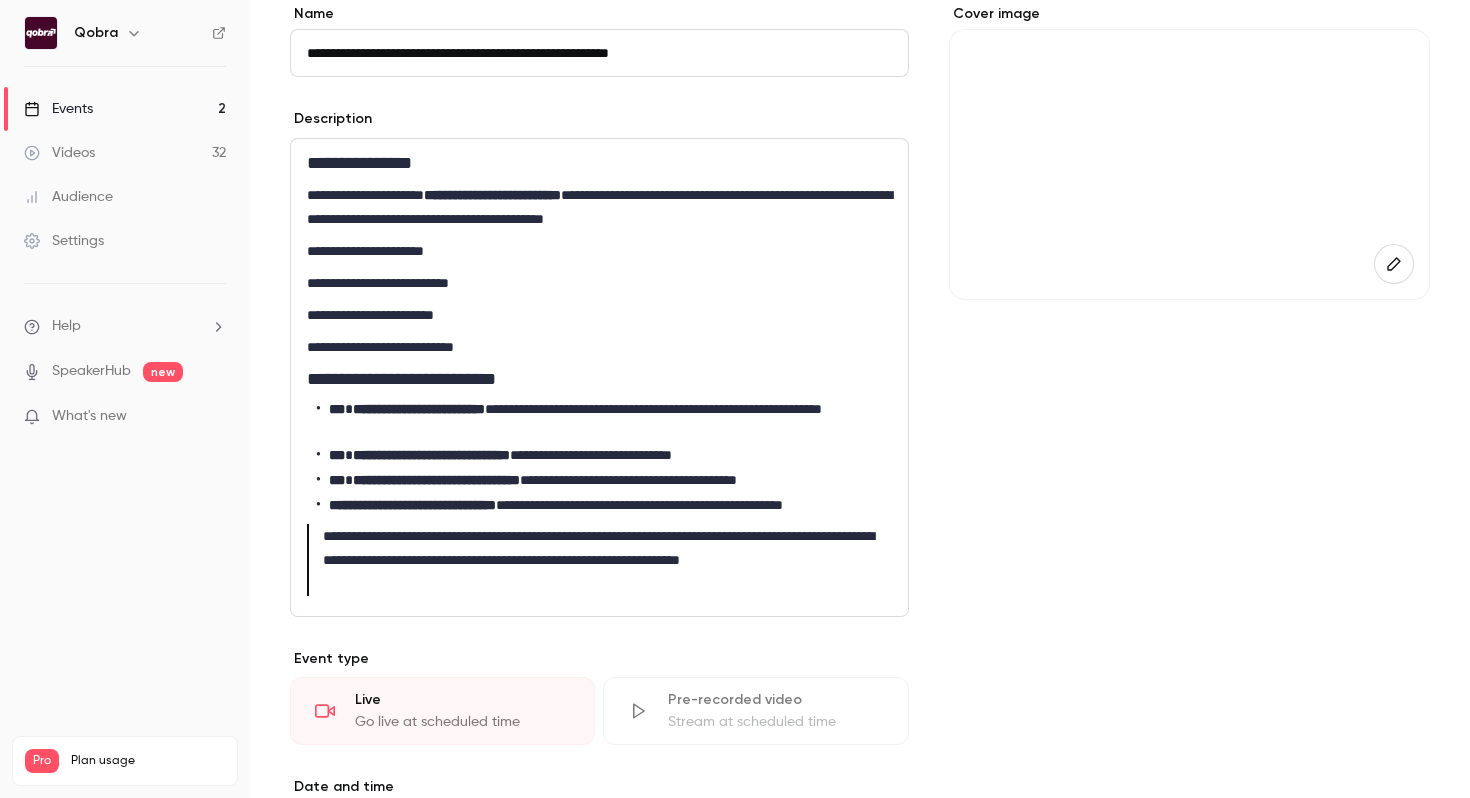 click on "**********" at bounding box center (604, 505) 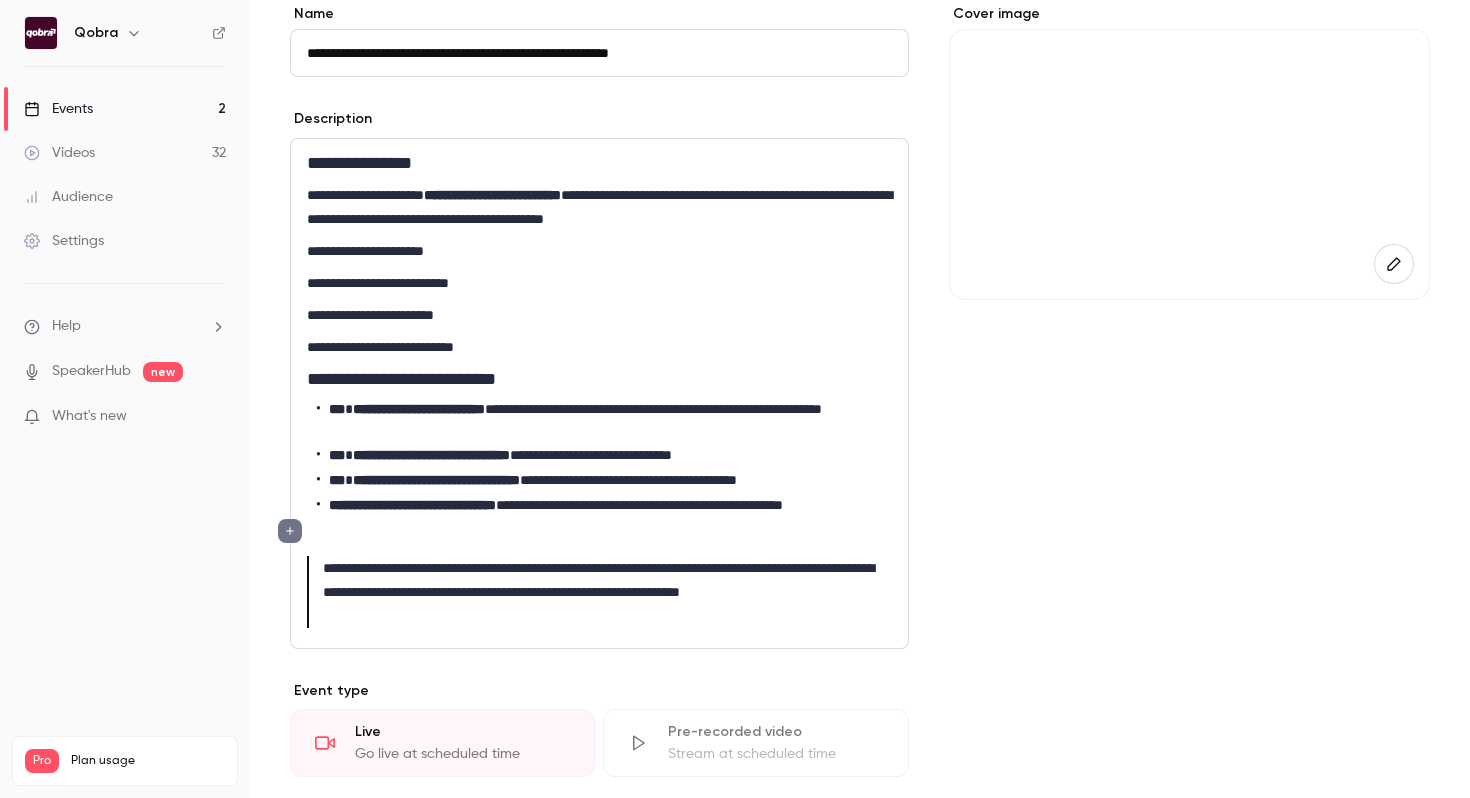 click on "**********" at bounding box center (599, 379) 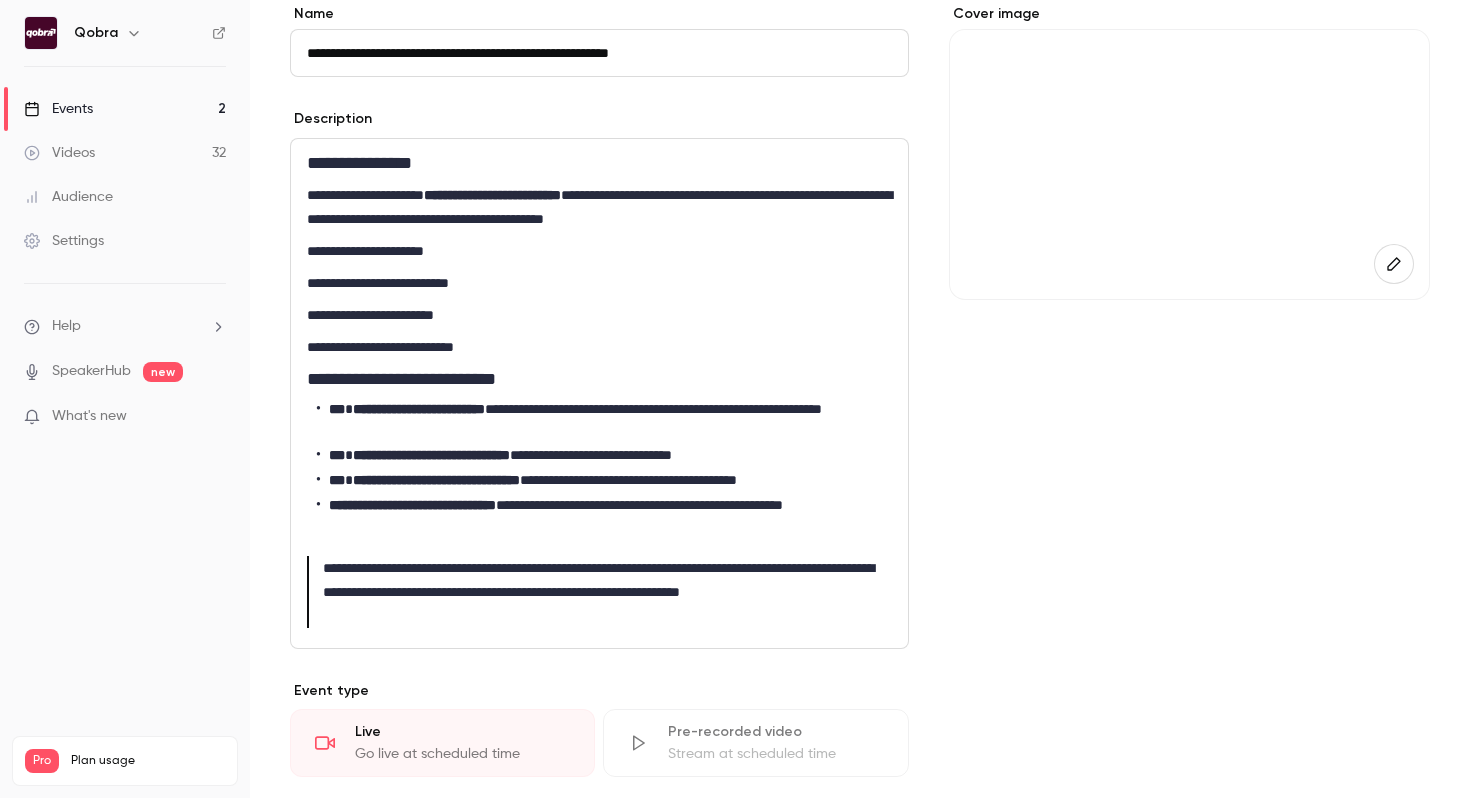 click on "**********" at bounding box center [599, 347] 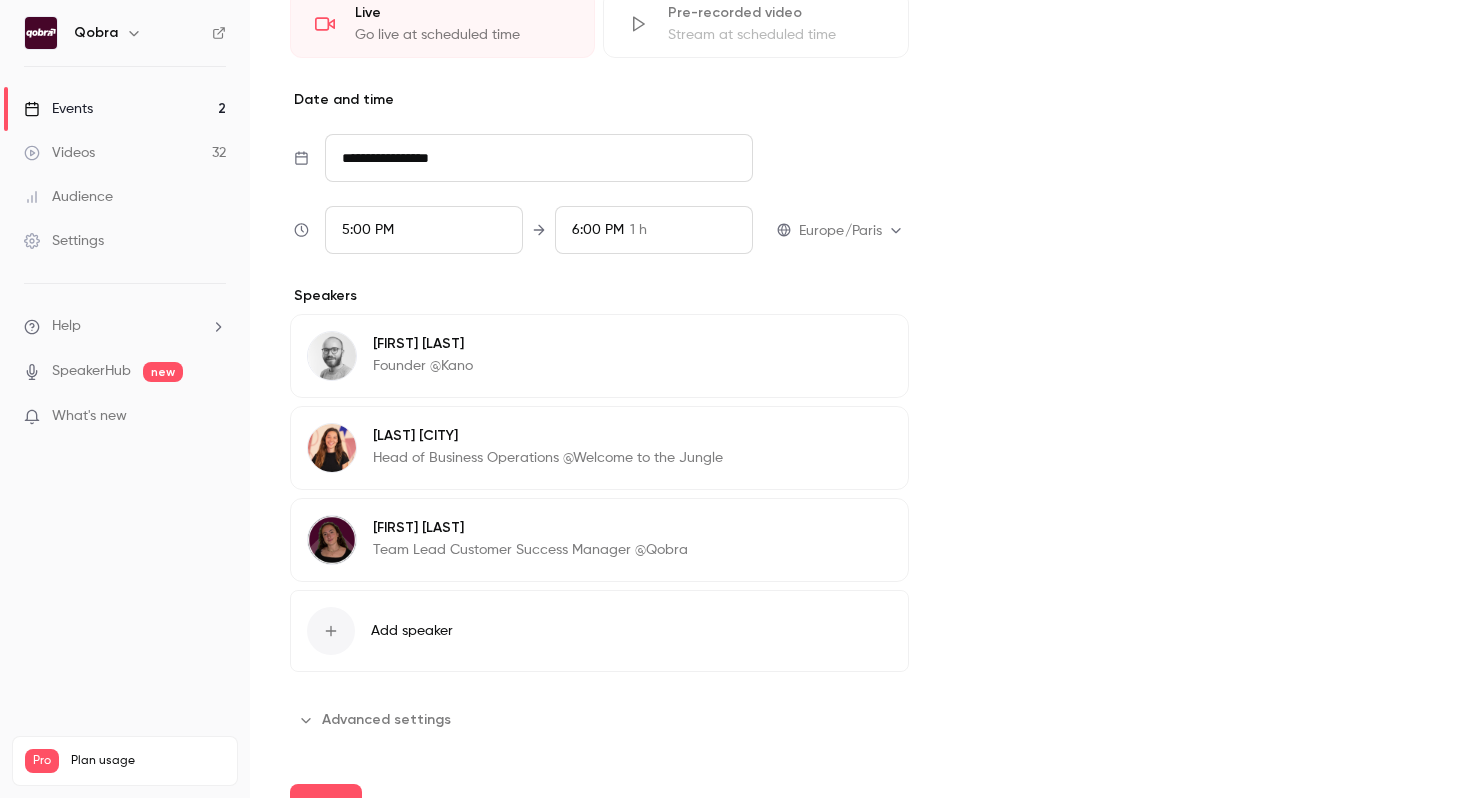 scroll, scrollTop: 969, scrollLeft: 0, axis: vertical 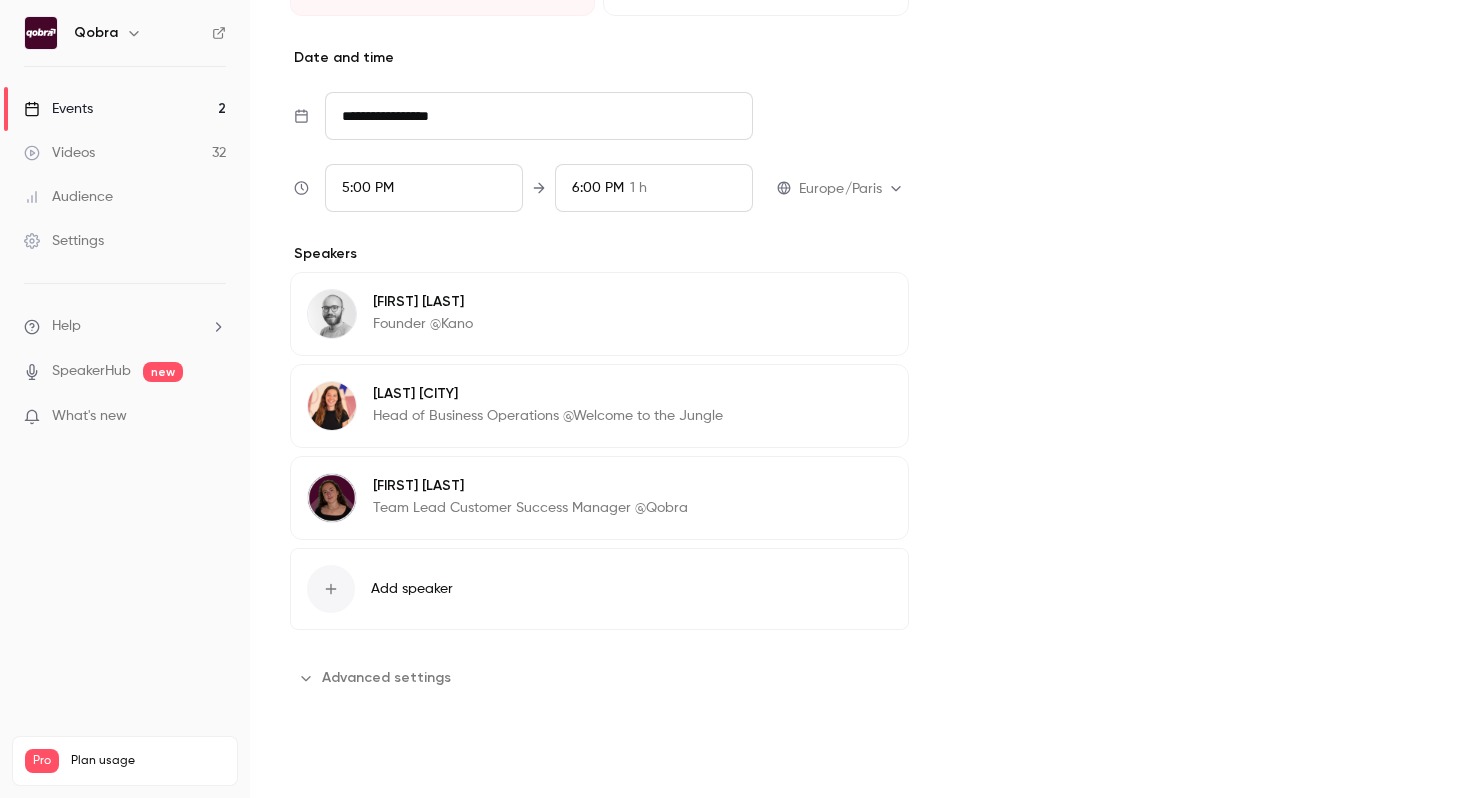 click on "Save" at bounding box center [326, 762] 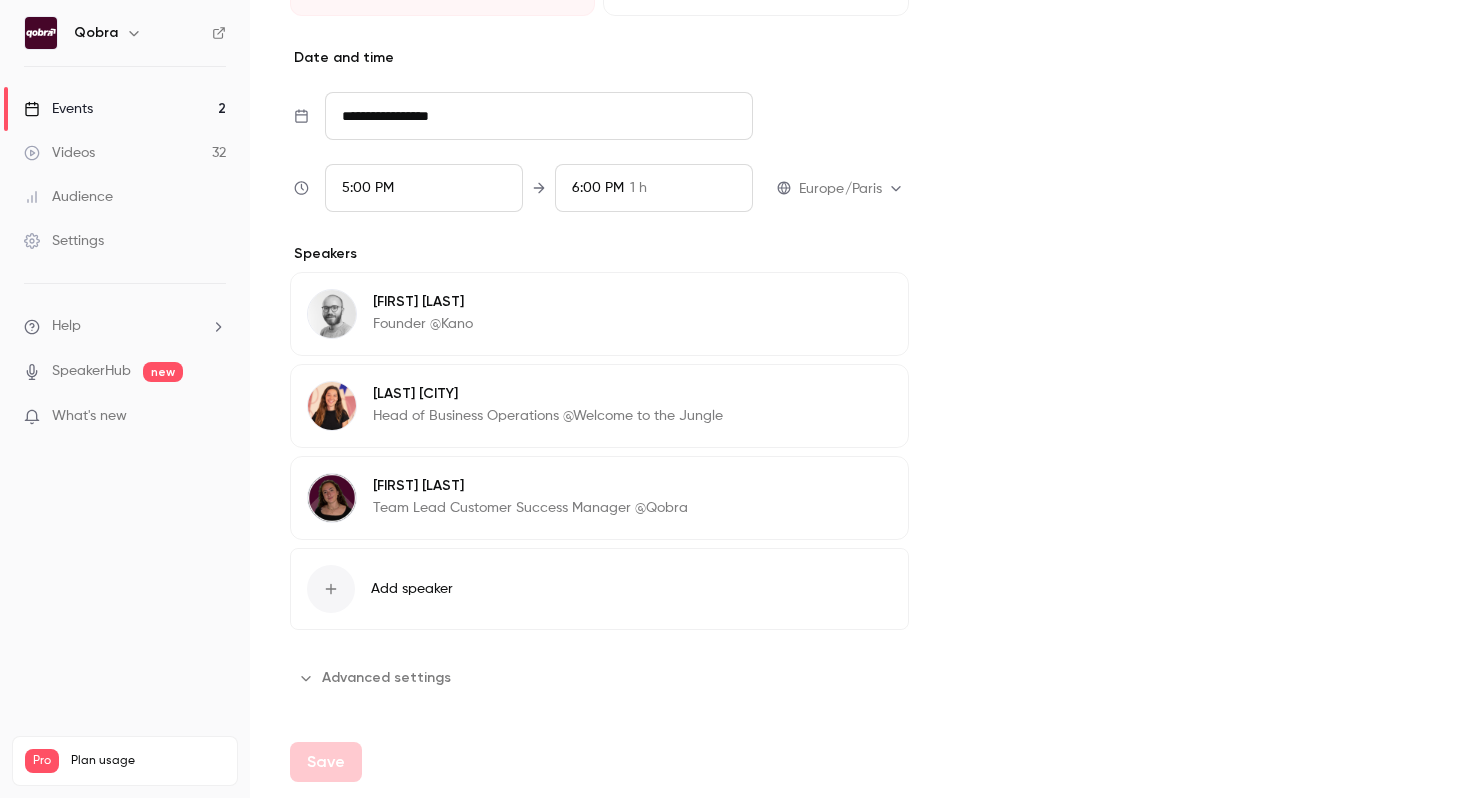 type on "**********" 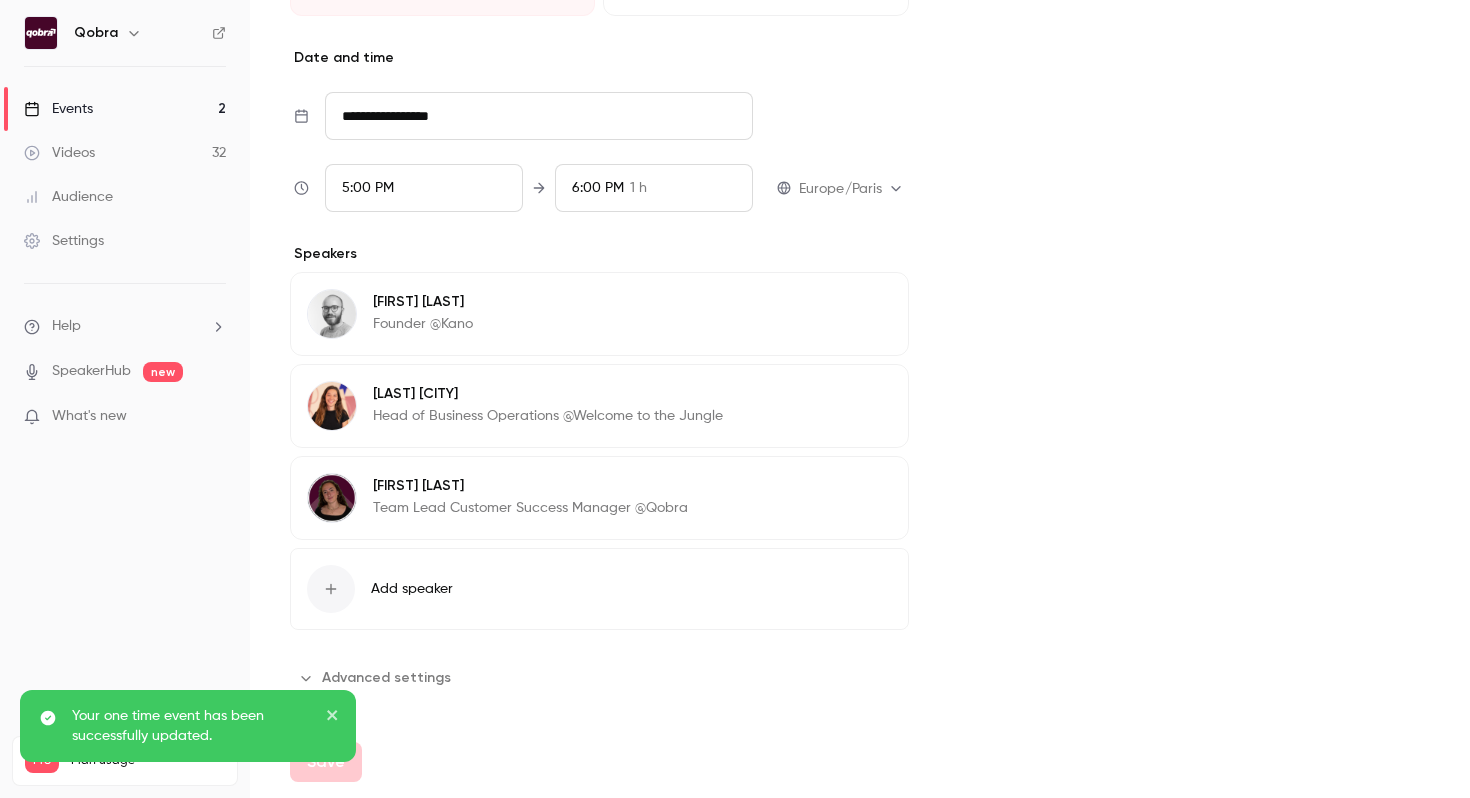 click 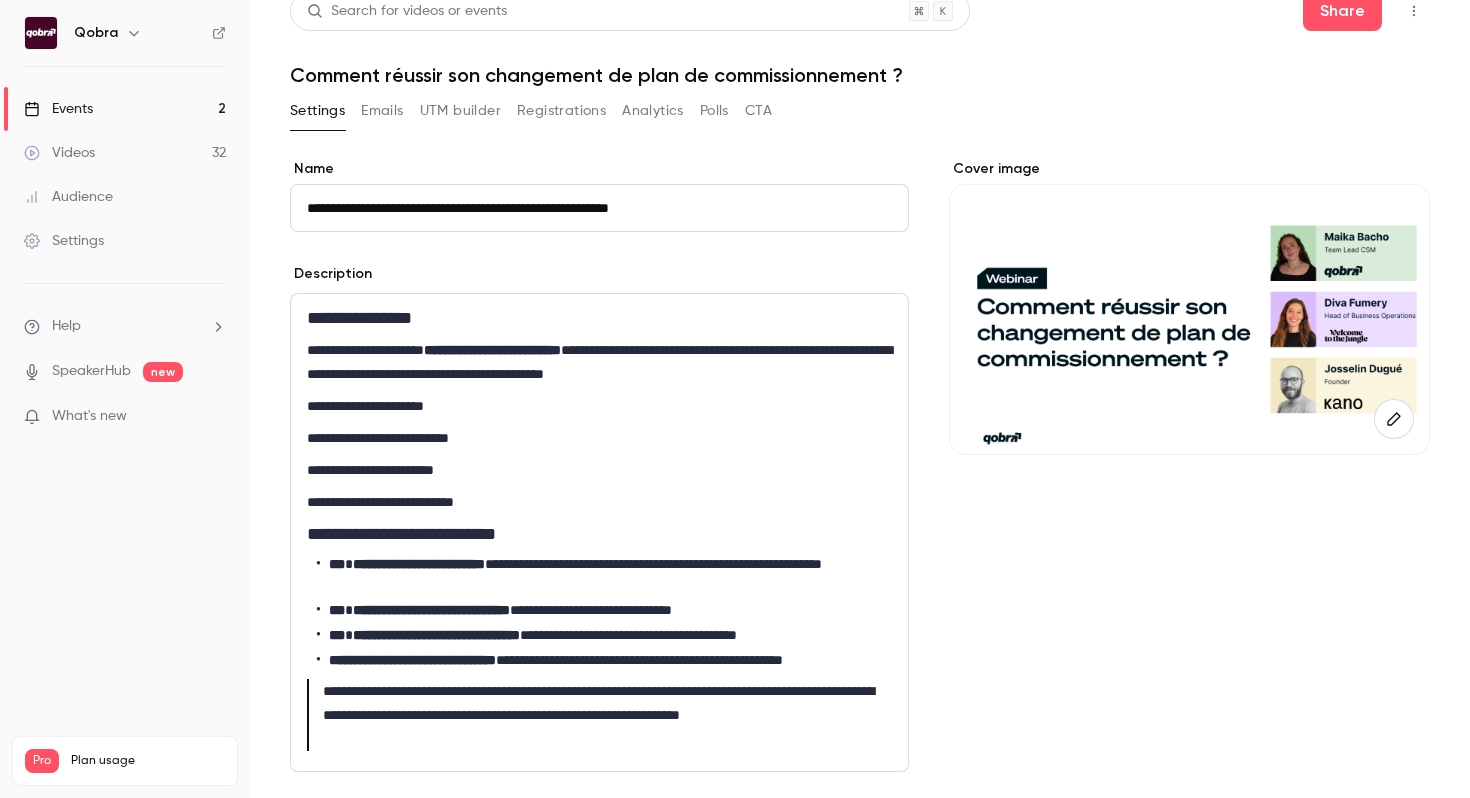 scroll, scrollTop: 0, scrollLeft: 0, axis: both 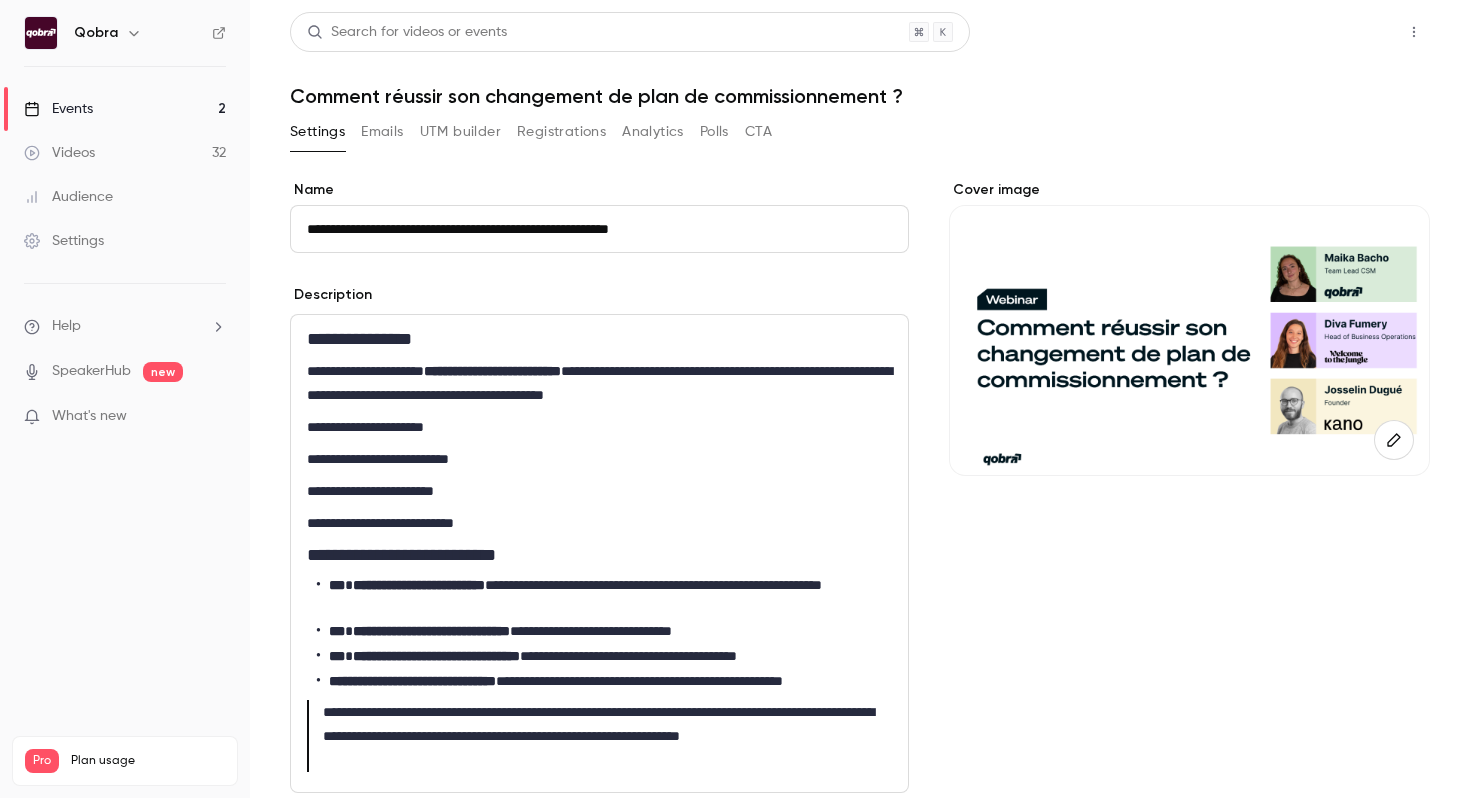 click on "Share" at bounding box center [1342, 32] 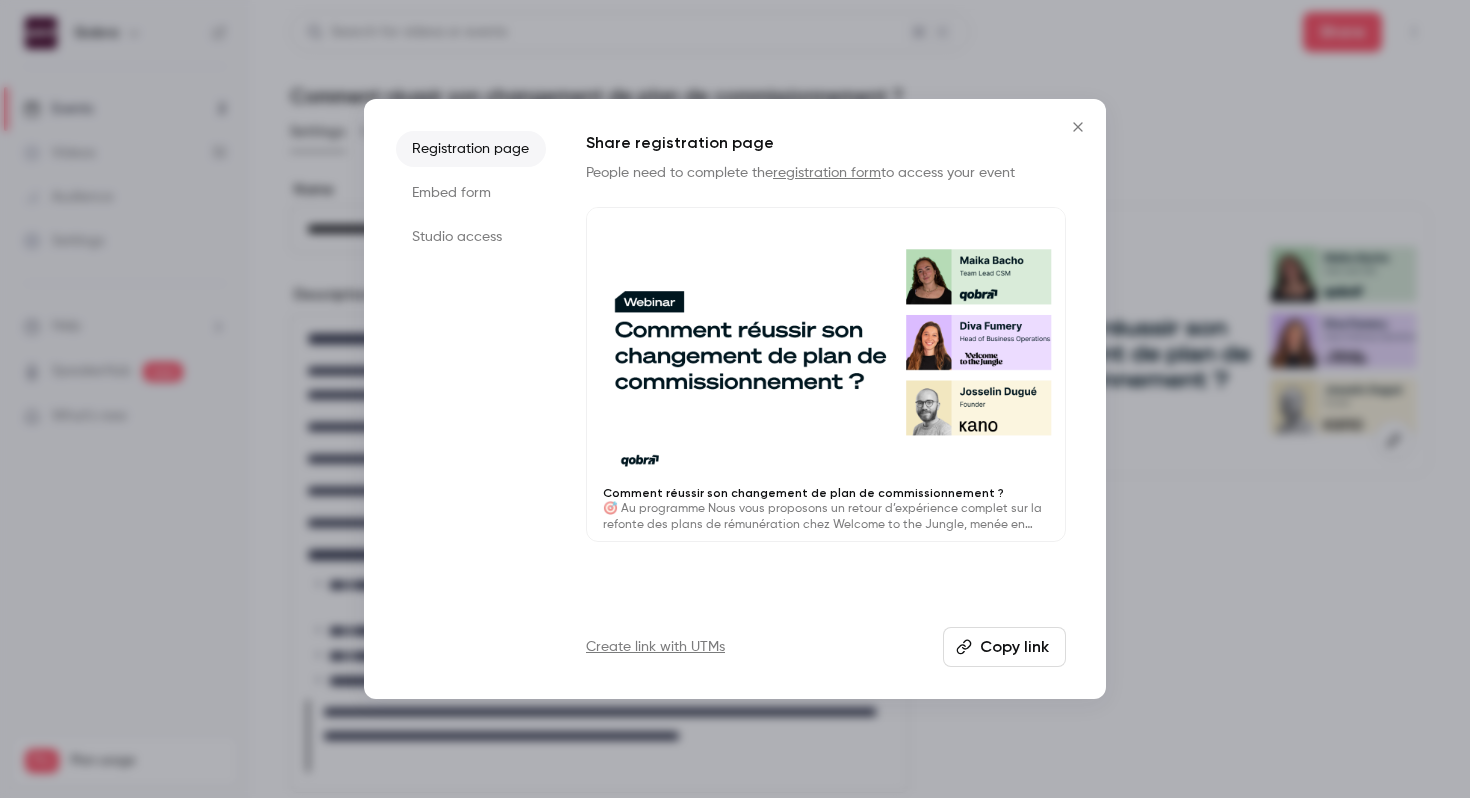 click on "Copy link" at bounding box center [1004, 647] 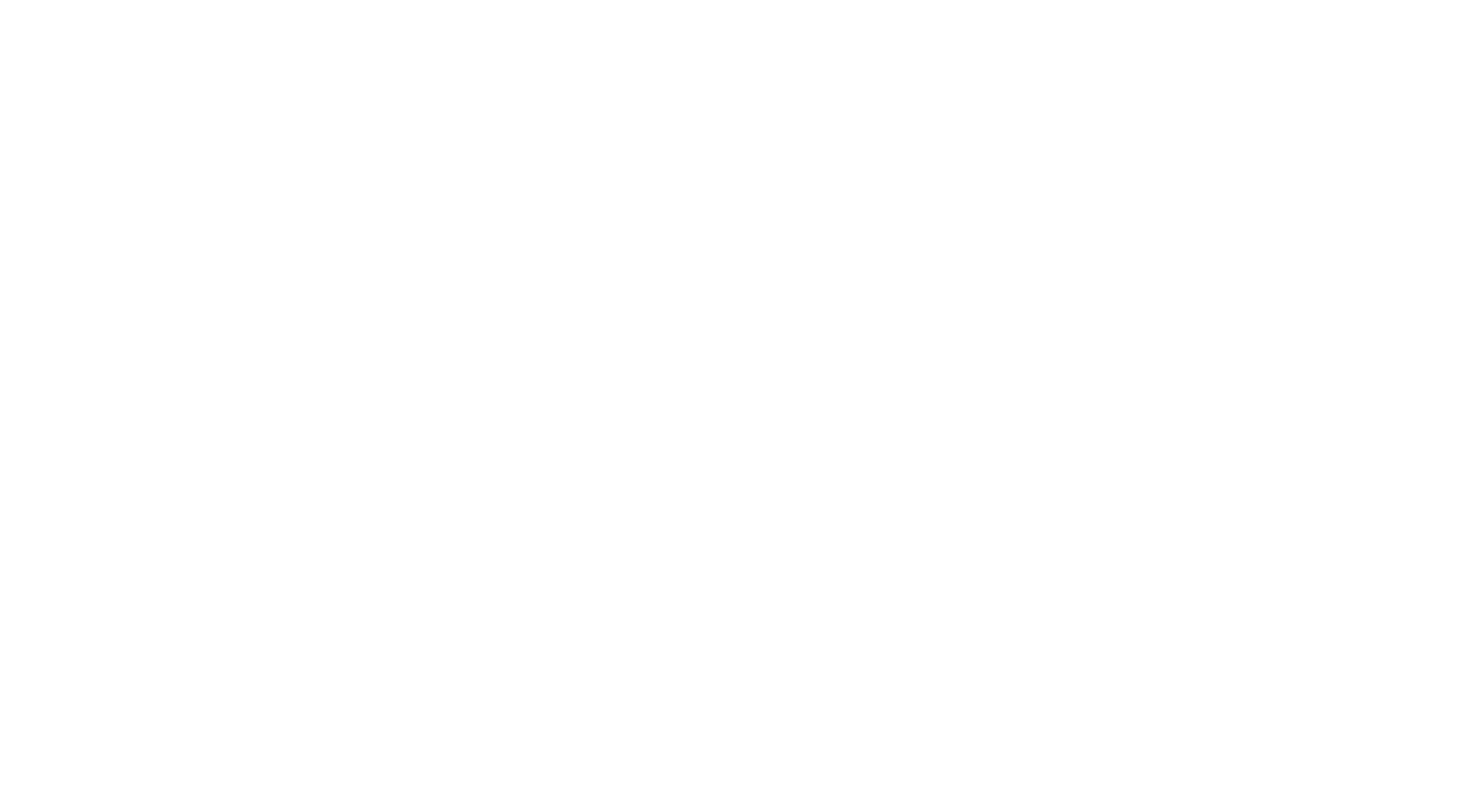 scroll, scrollTop: 0, scrollLeft: 0, axis: both 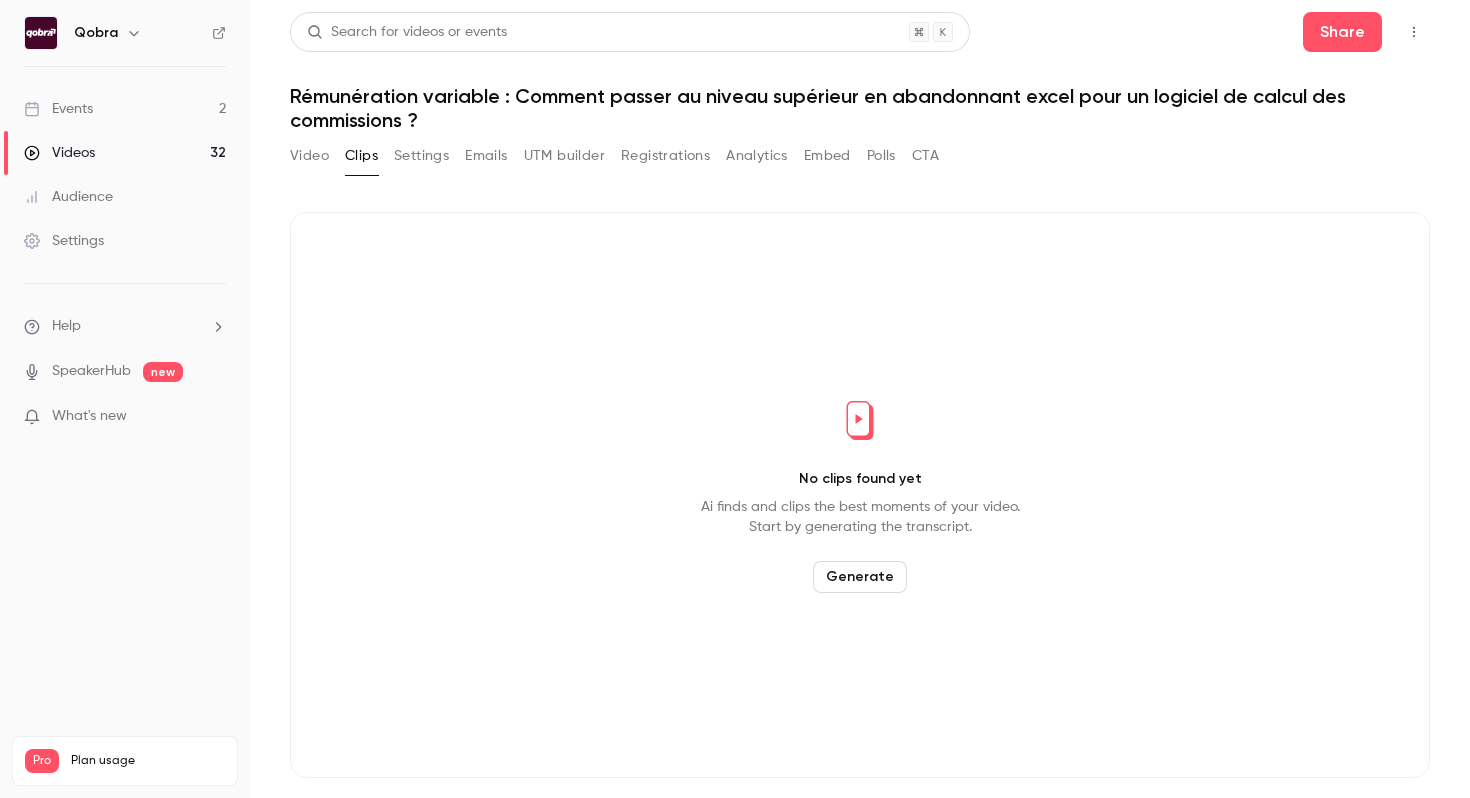 click on "Events 2" at bounding box center (125, 109) 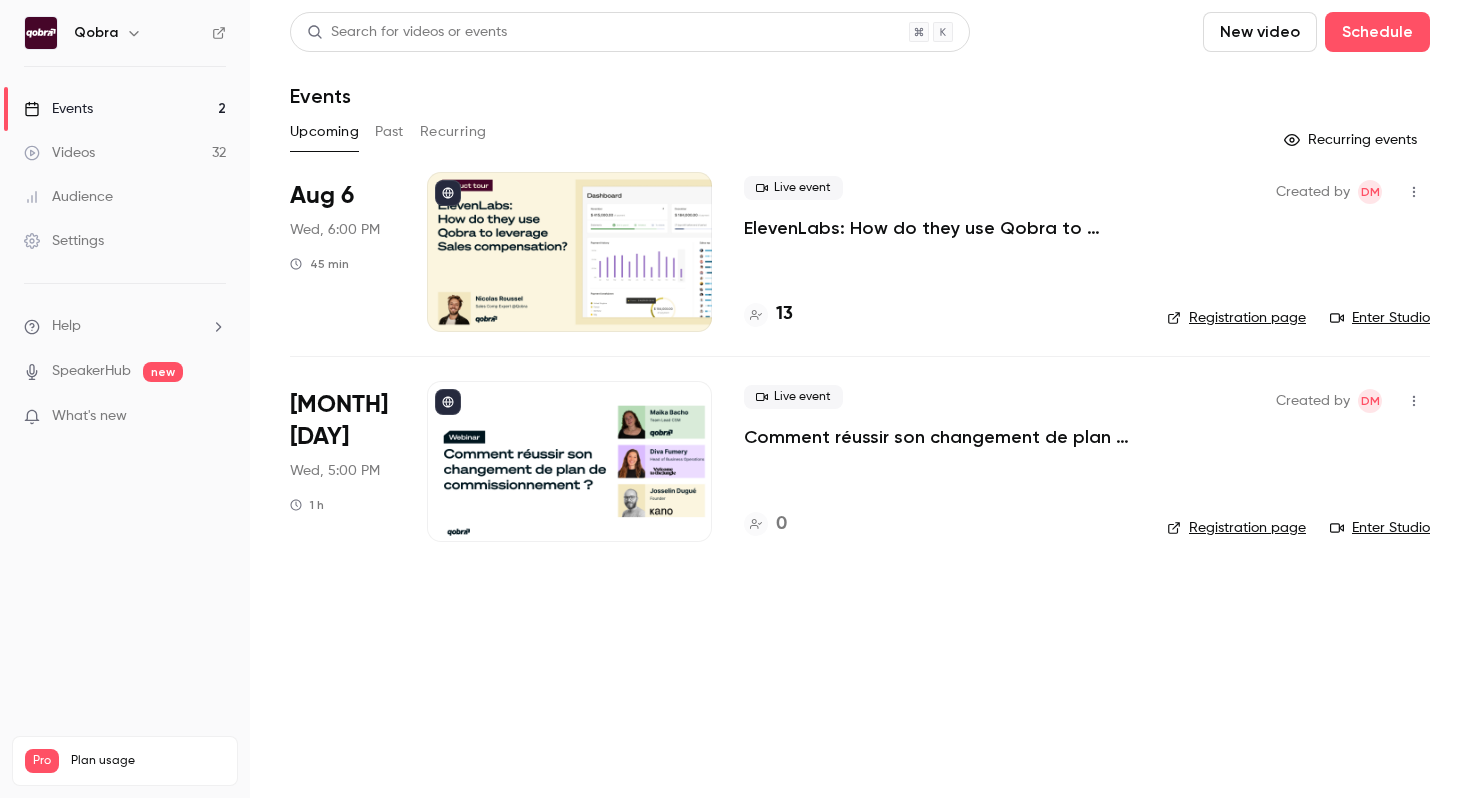 click on "ElevenLabs: How do they use Qobra to leverage Sales compensation?" at bounding box center [939, 228] 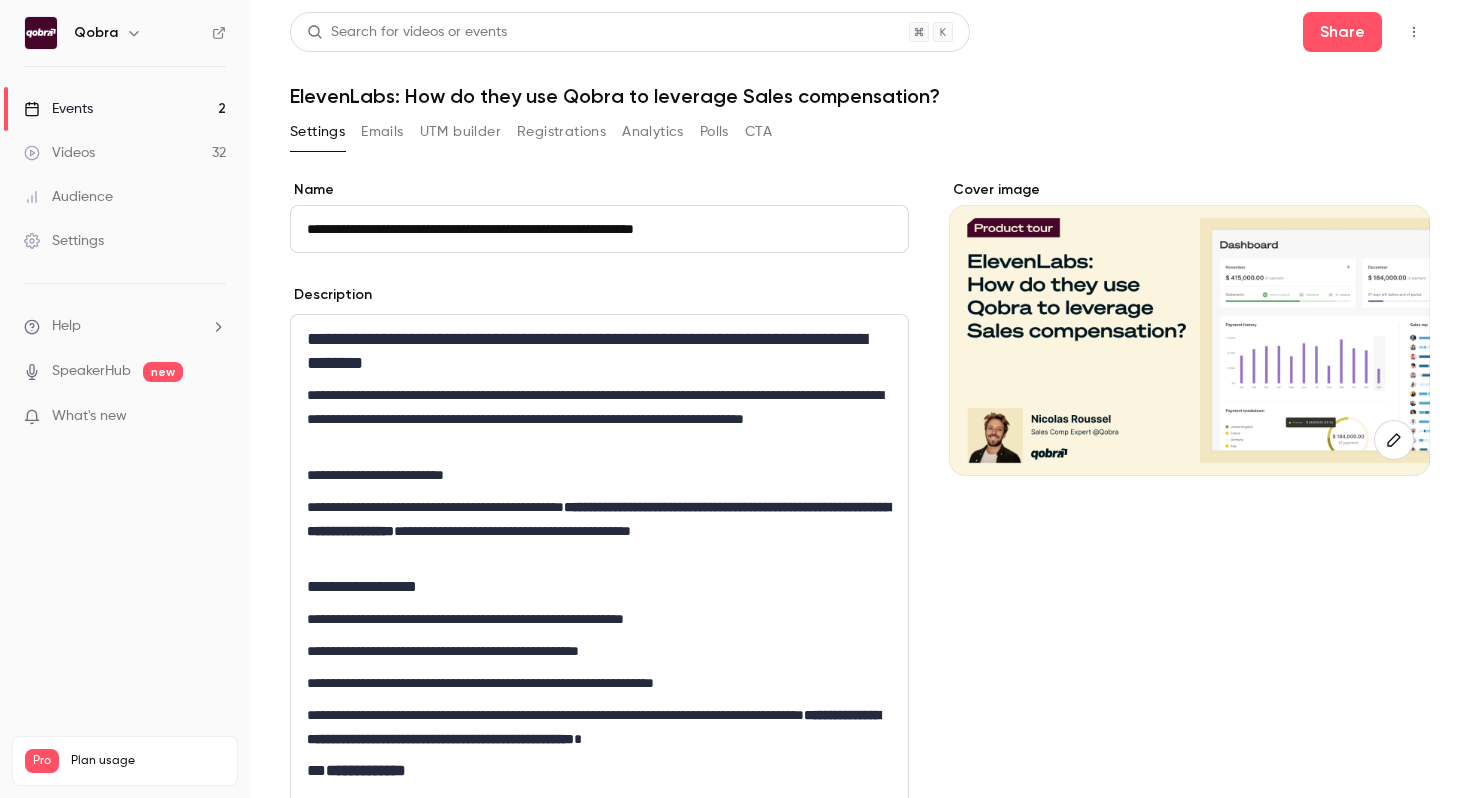 click at bounding box center (1414, 32) 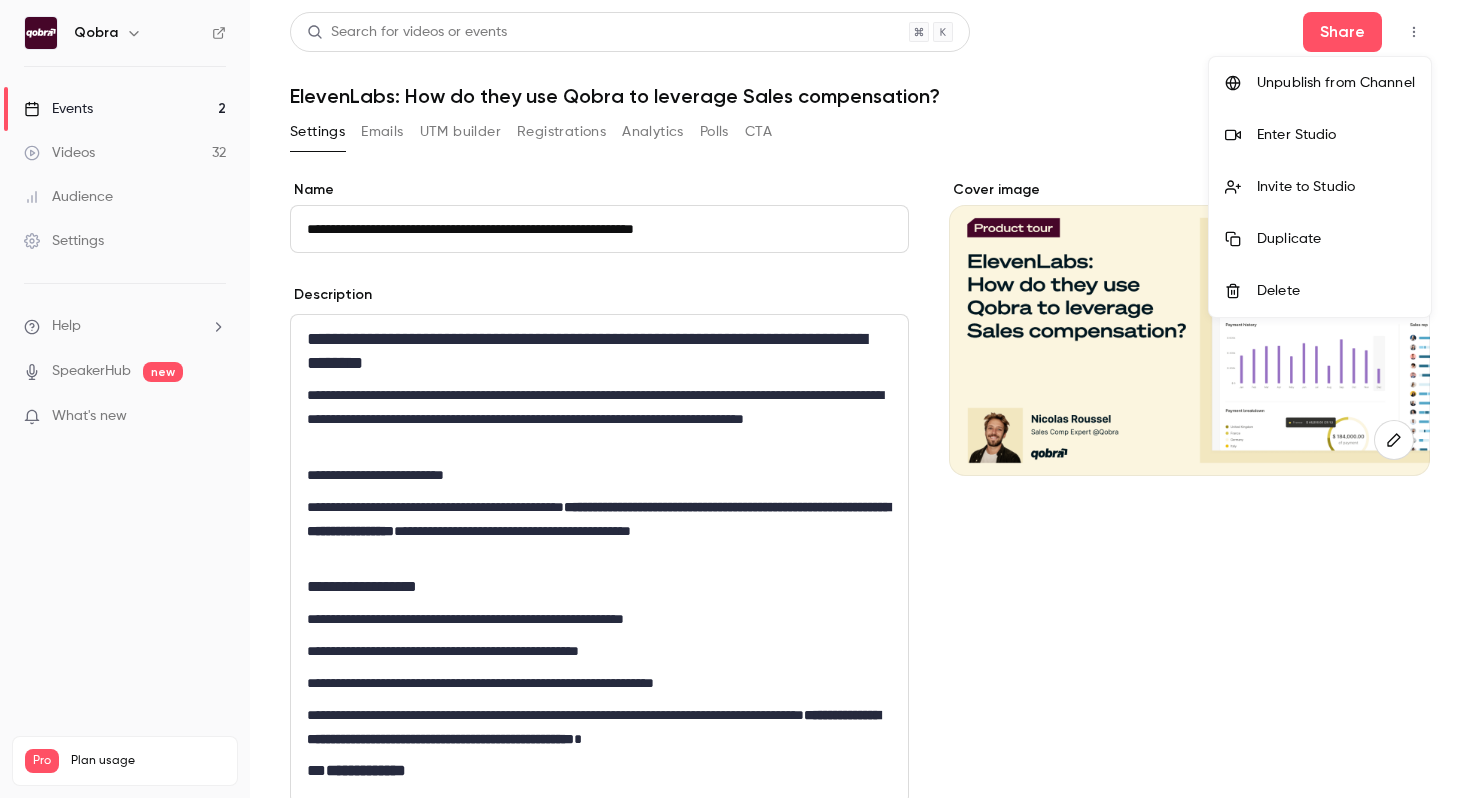 click on "Enter Studio" at bounding box center [1336, 135] 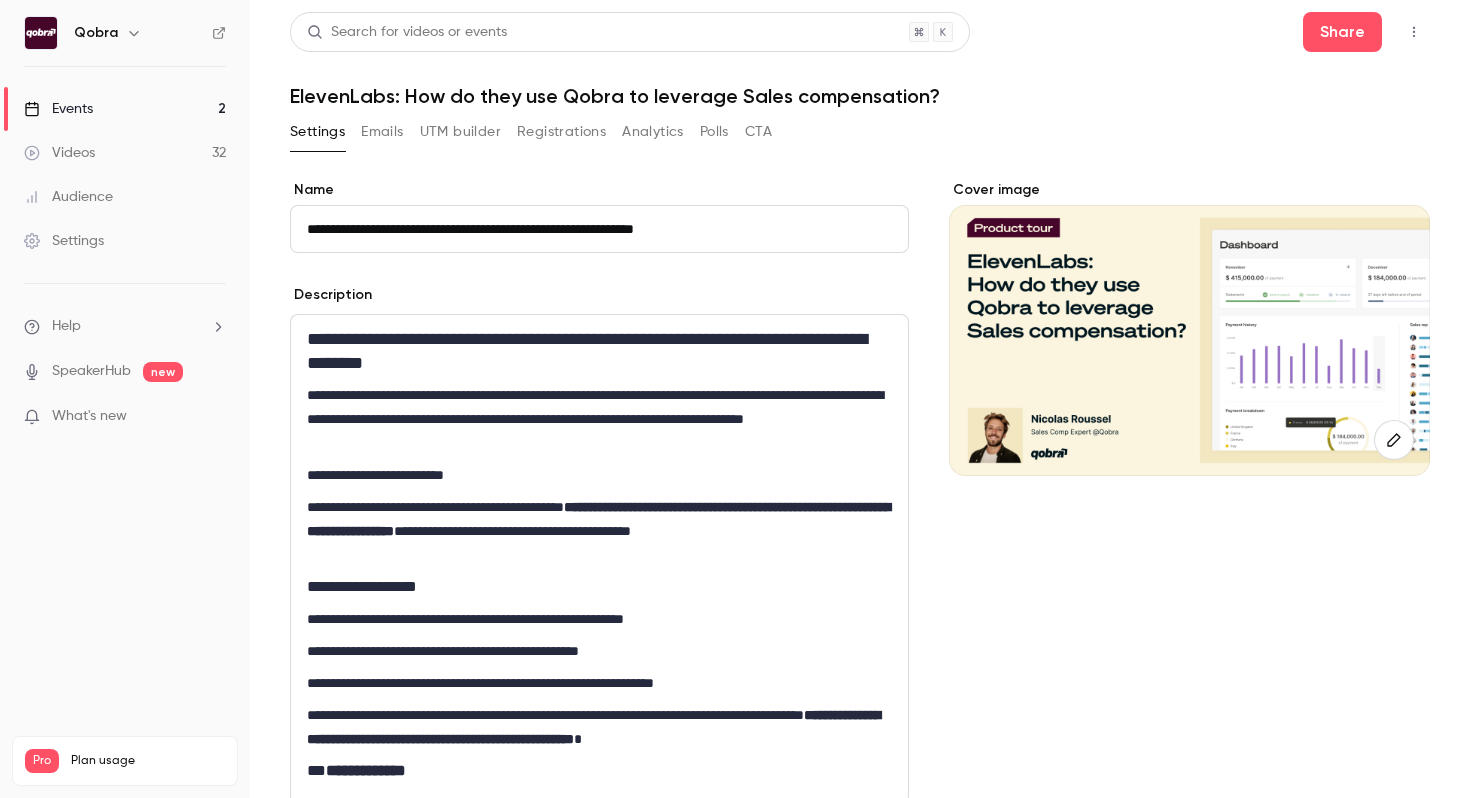 click at bounding box center [1414, 32] 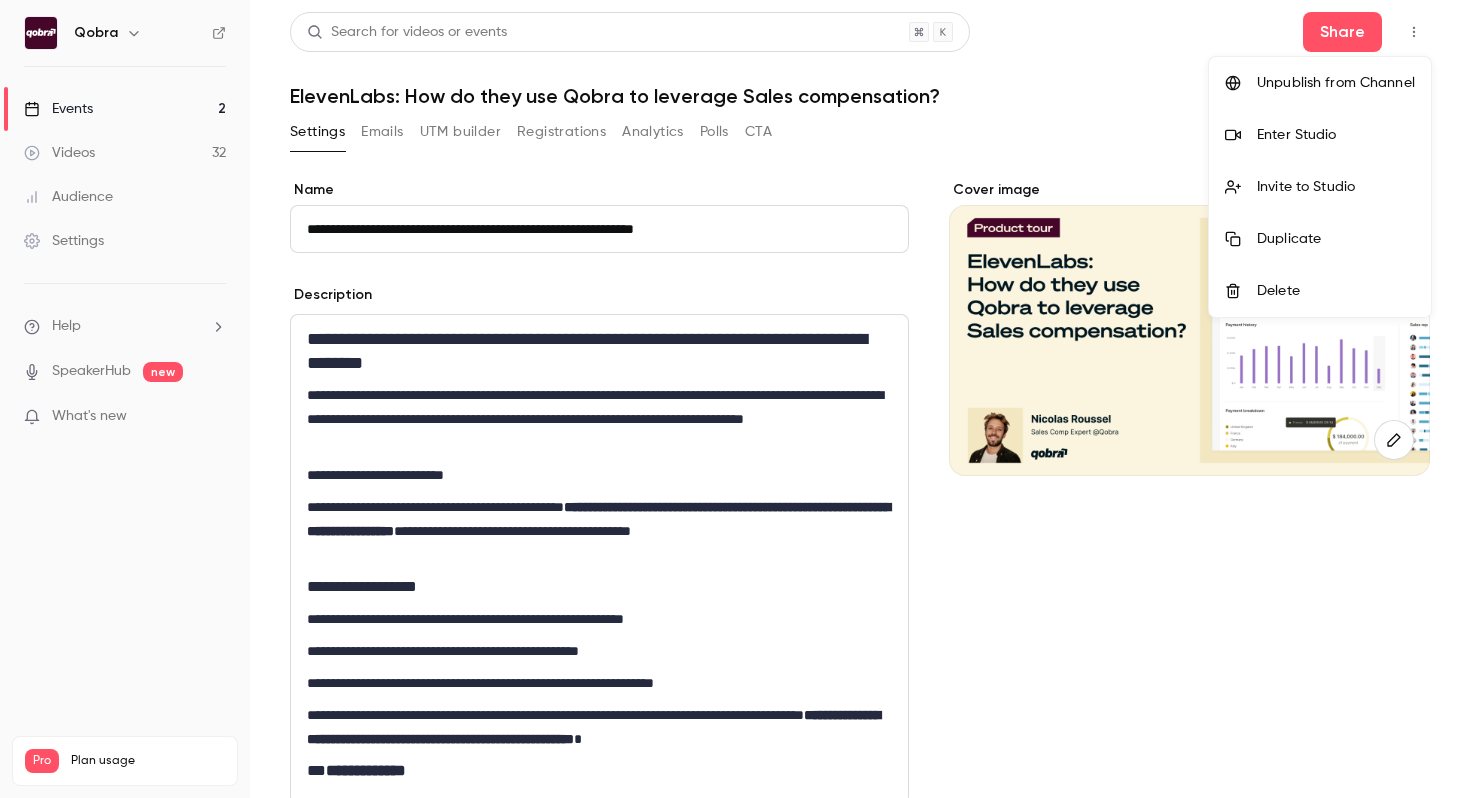 click on "Invite to Studio" at bounding box center [1336, 187] 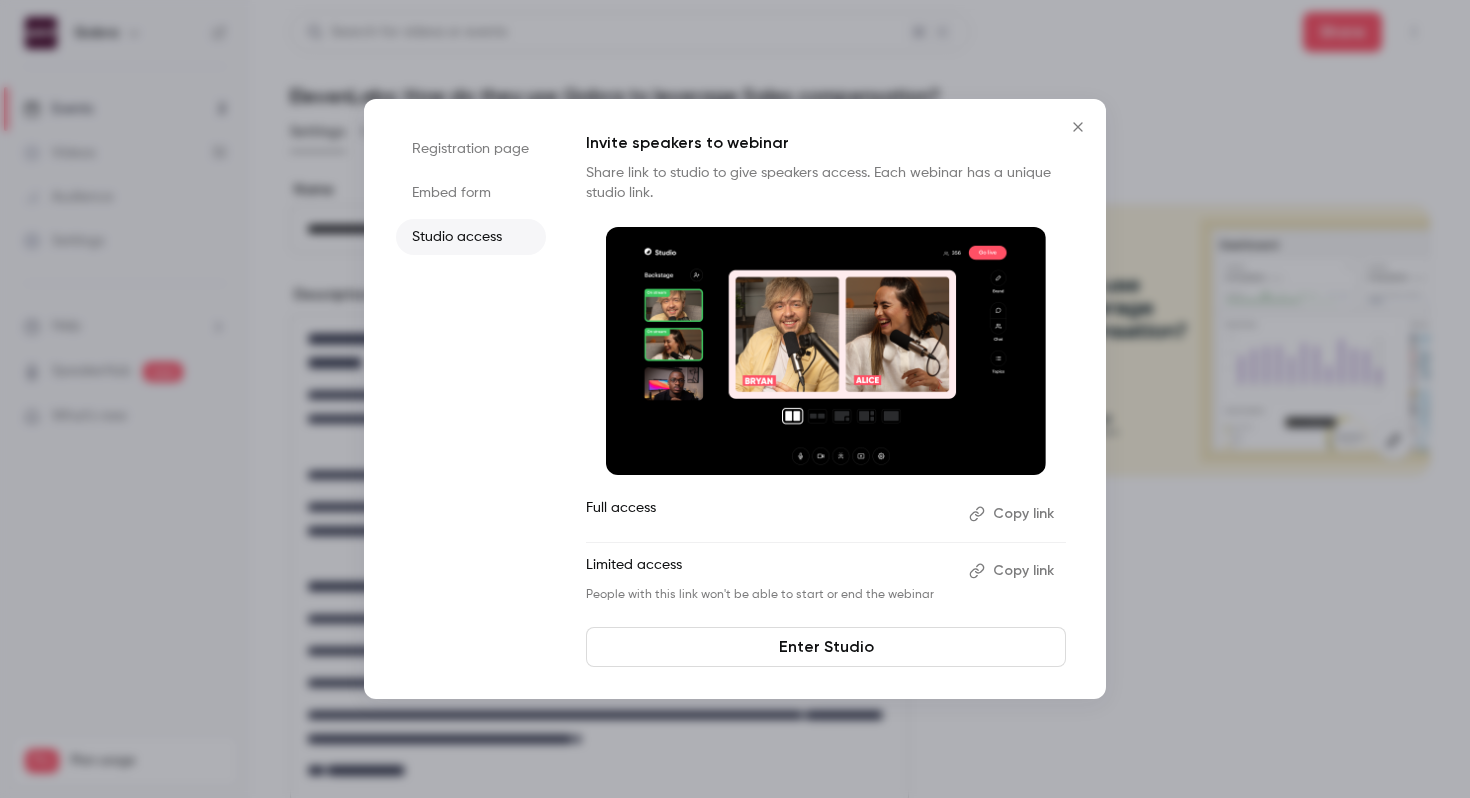 click on "Embed form" at bounding box center [471, 193] 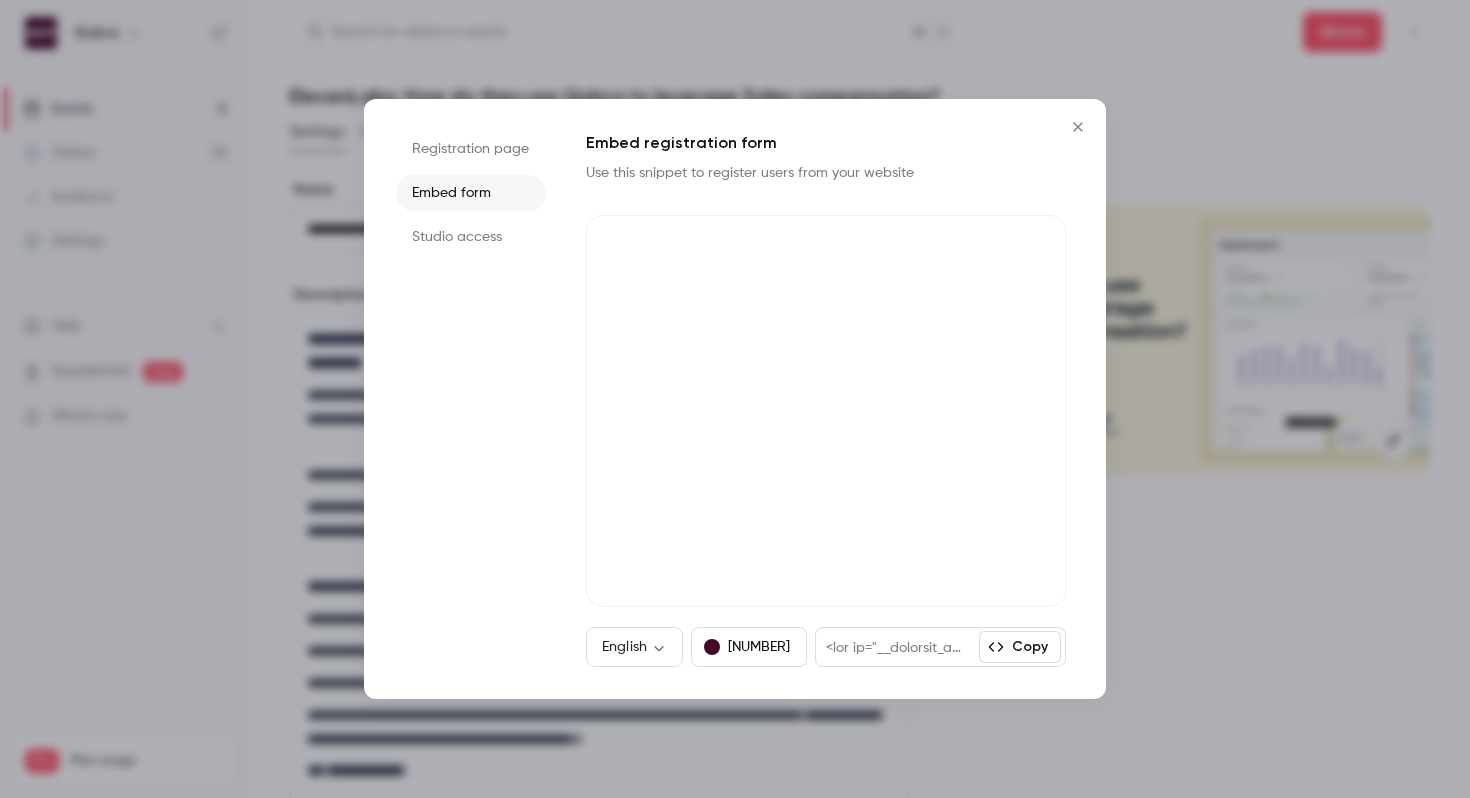 click on "Registration page" at bounding box center (471, 149) 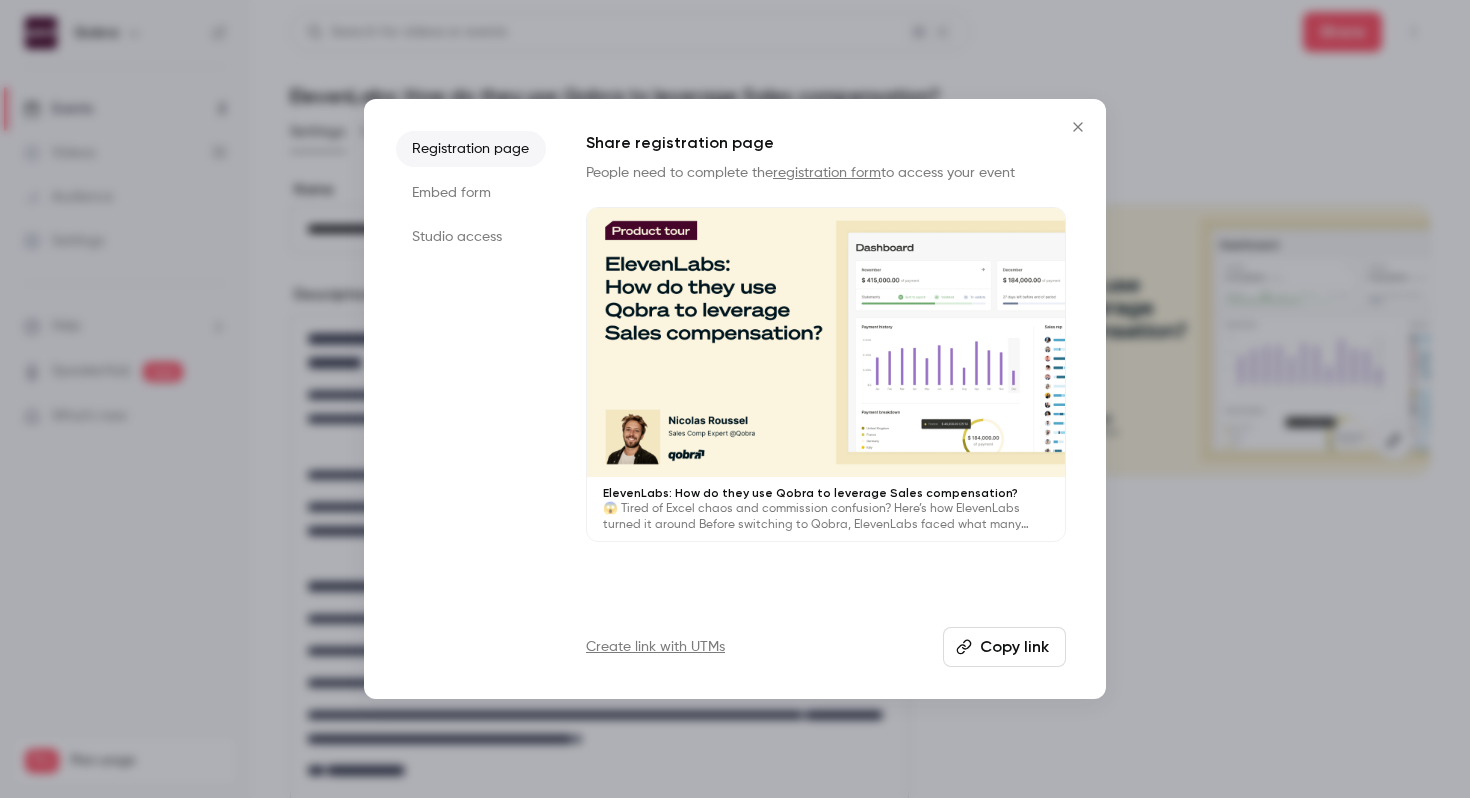 click on "Embed form" at bounding box center (471, 193) 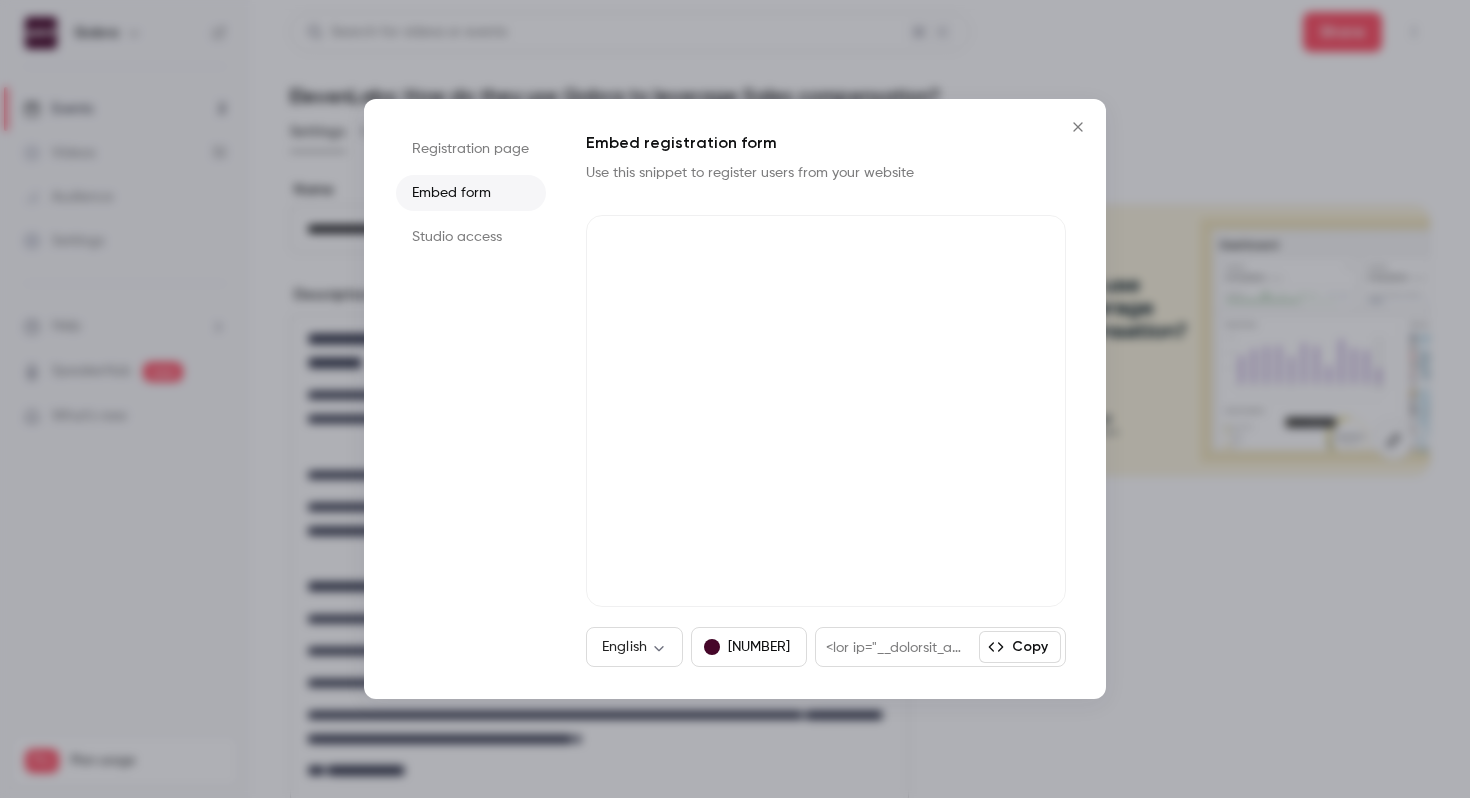 click on "Studio access" at bounding box center (471, 237) 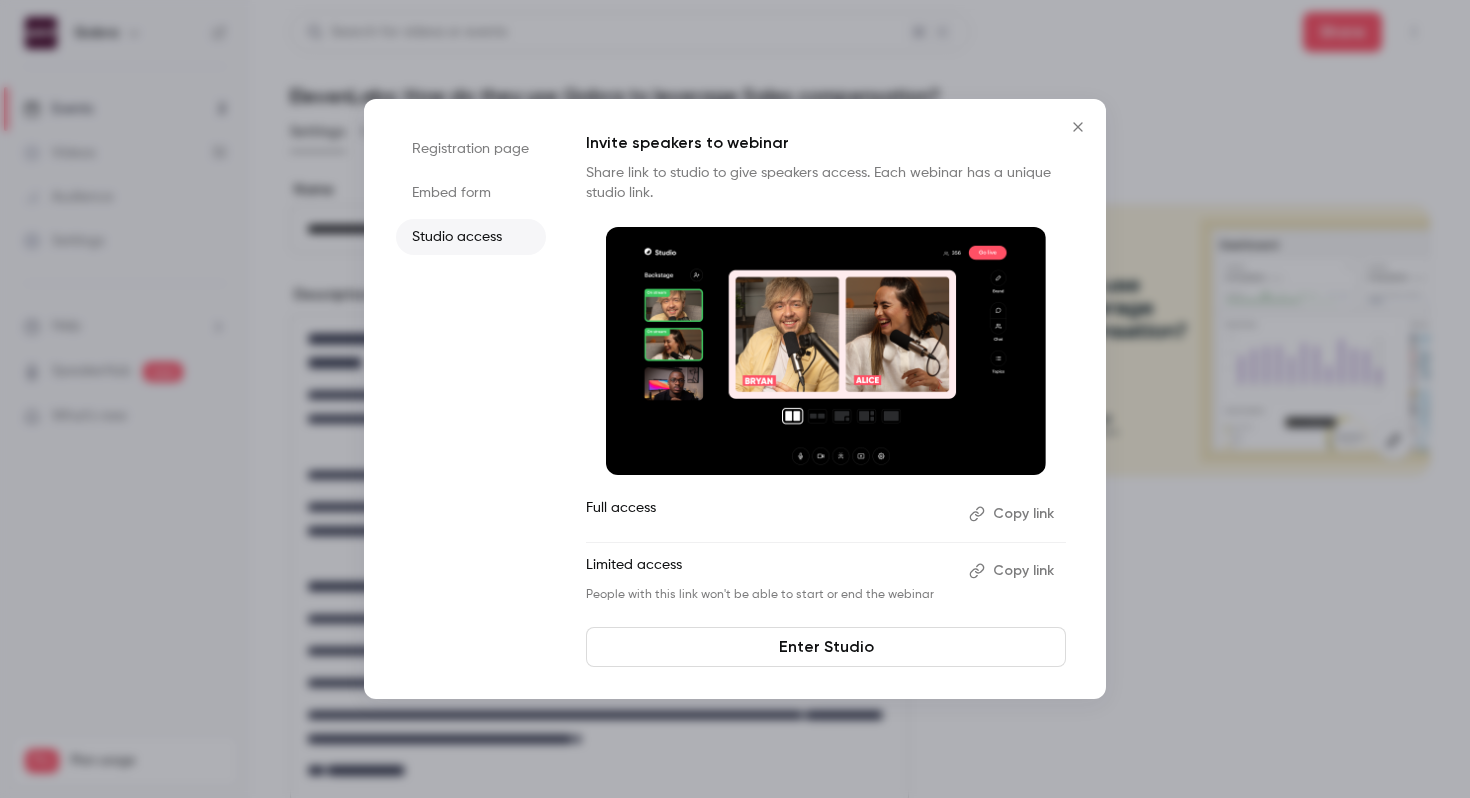 click on "Copy link" at bounding box center [1013, 514] 